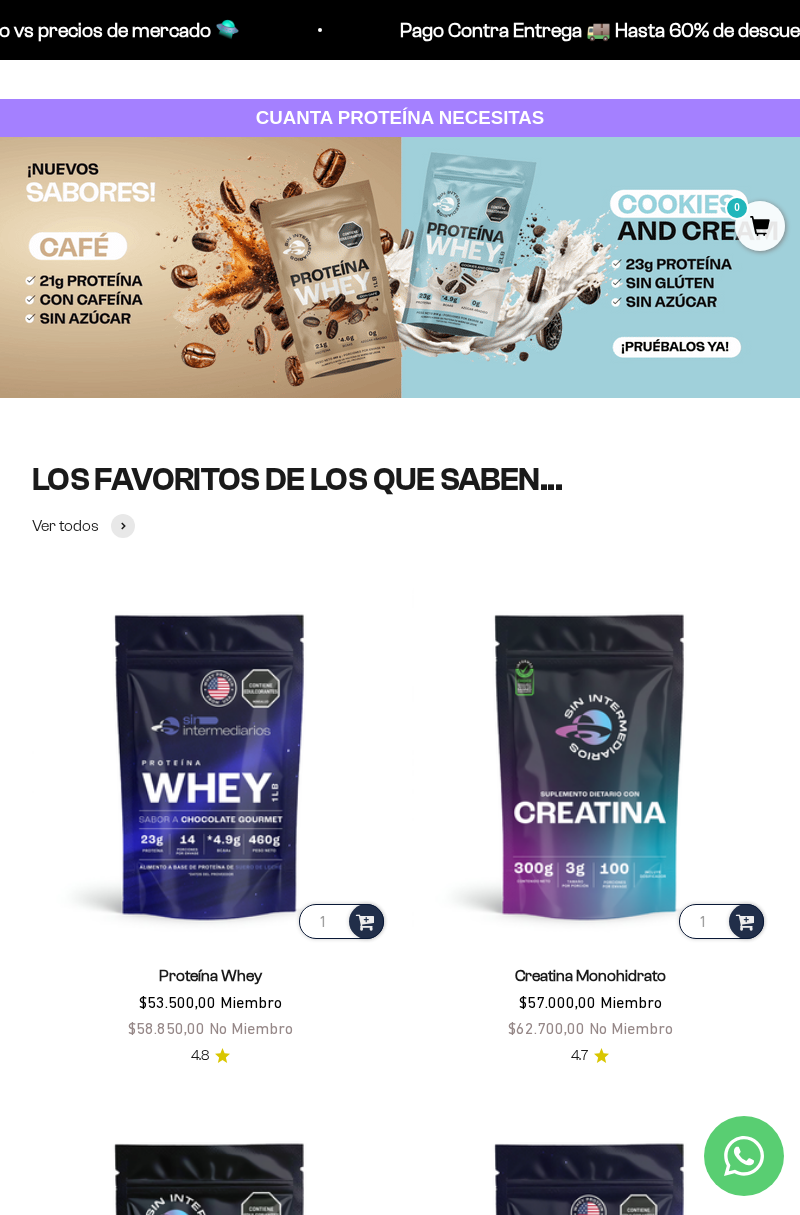 scroll, scrollTop: 0, scrollLeft: 0, axis: both 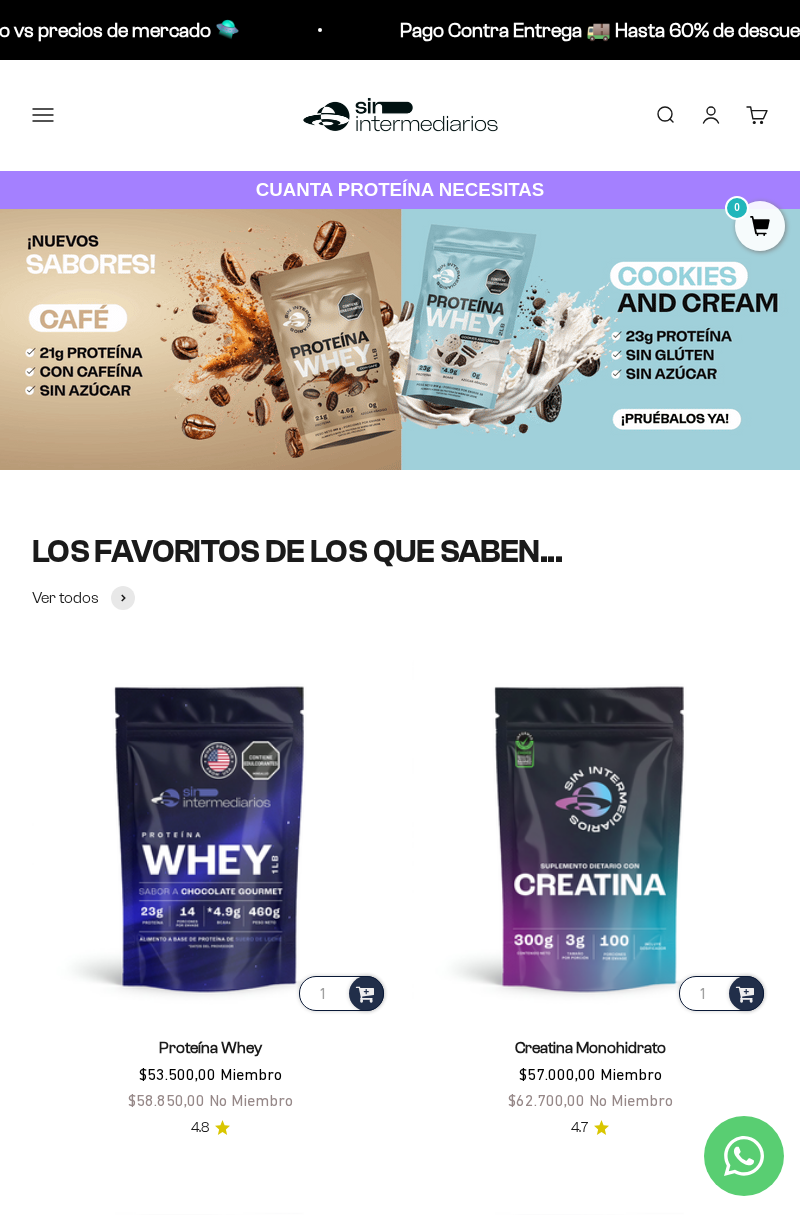 click on "Menú" at bounding box center (43, 115) 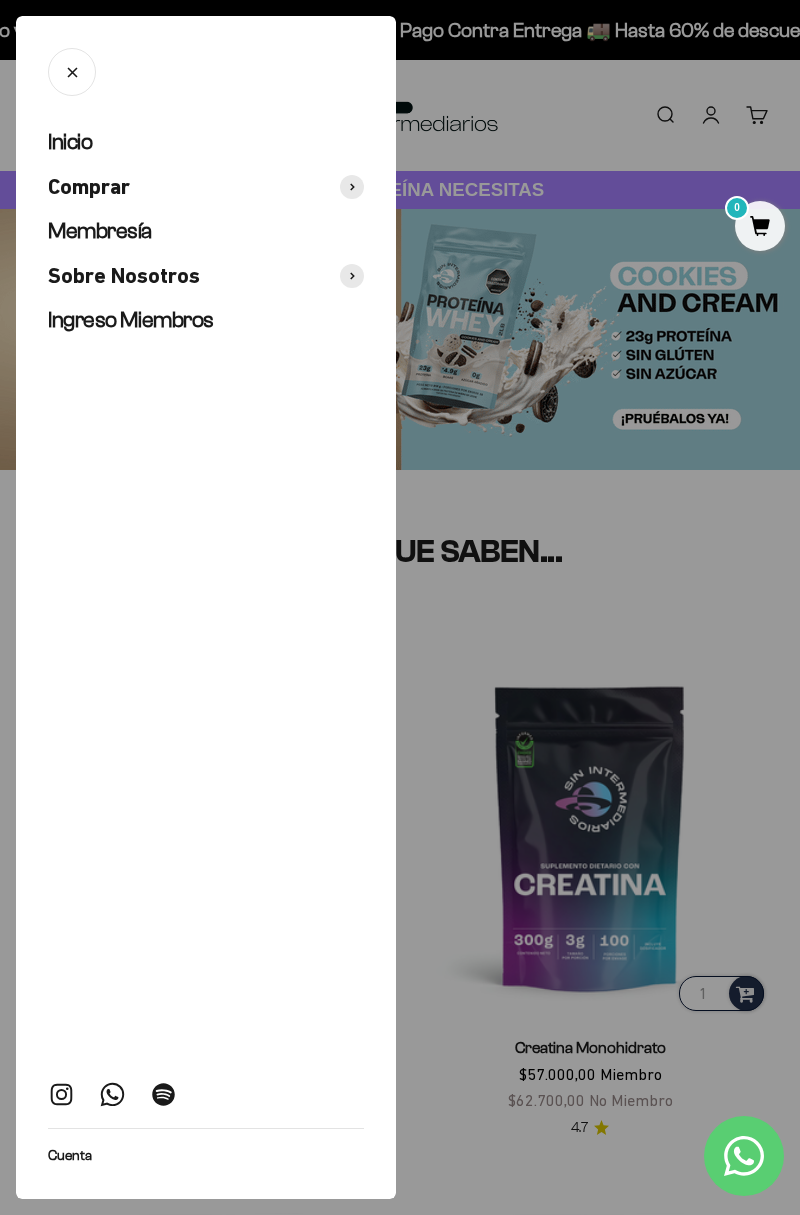 click on "Membresía" at bounding box center [206, 231] 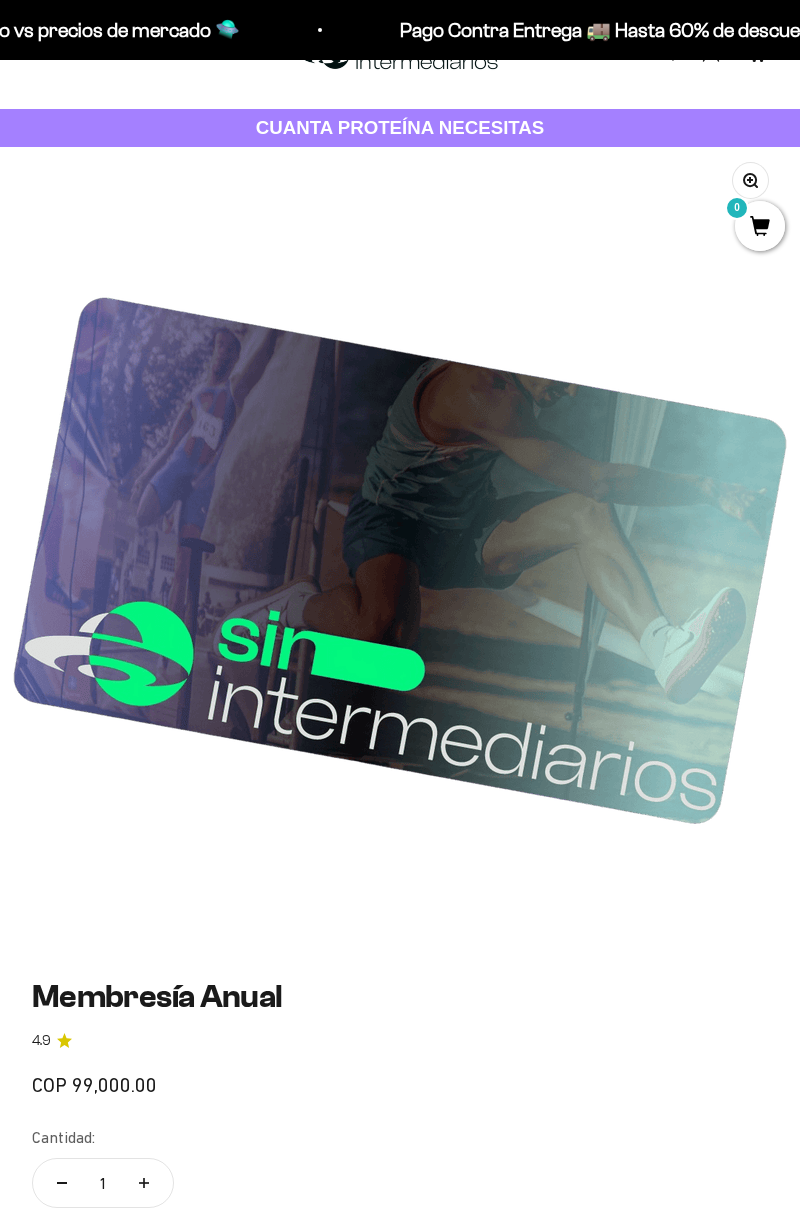 scroll, scrollTop: 242, scrollLeft: 0, axis: vertical 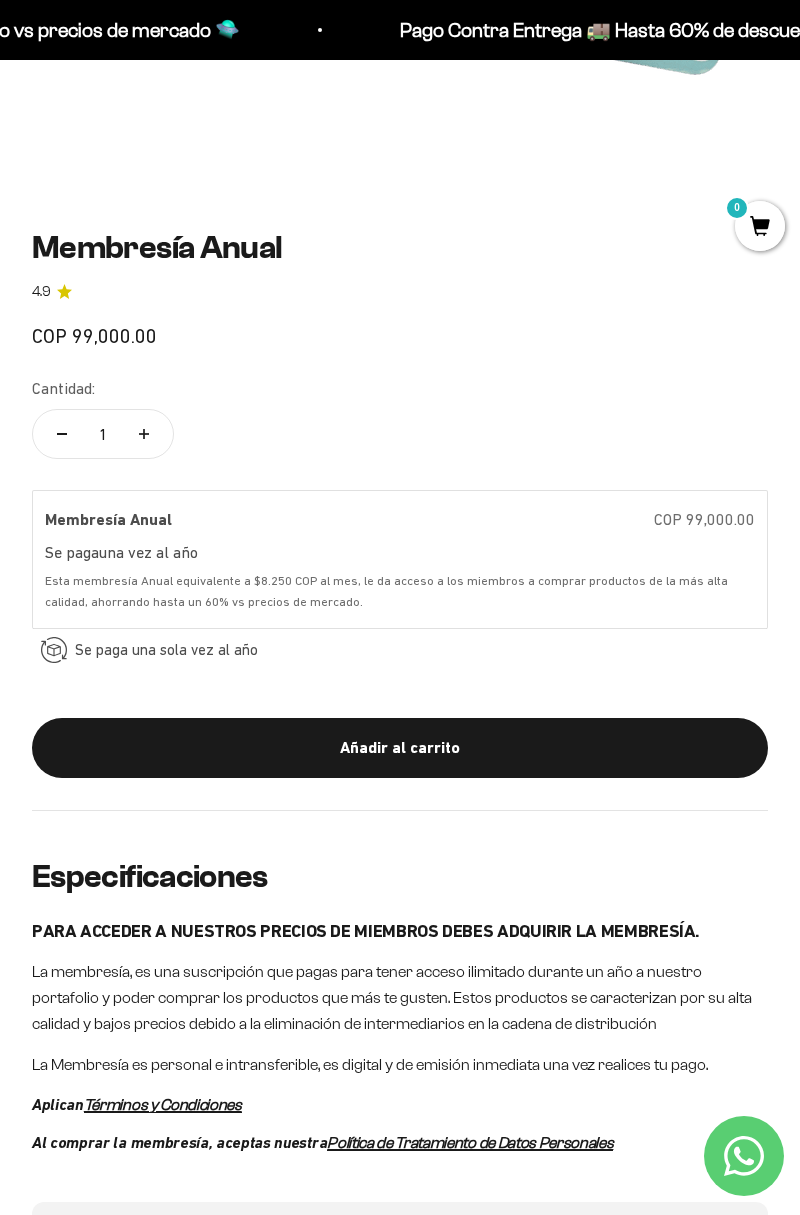 click on "Añadir al carrito" at bounding box center (400, 748) 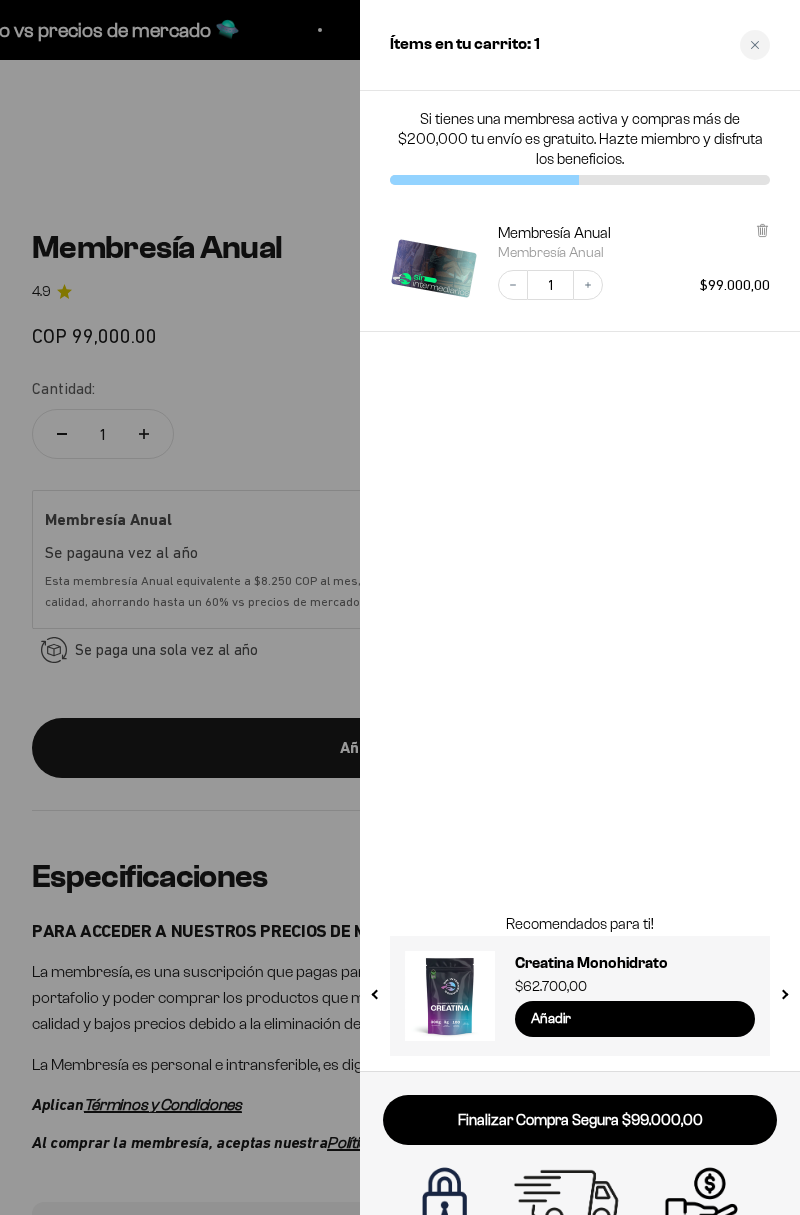 click at bounding box center (400, 607) 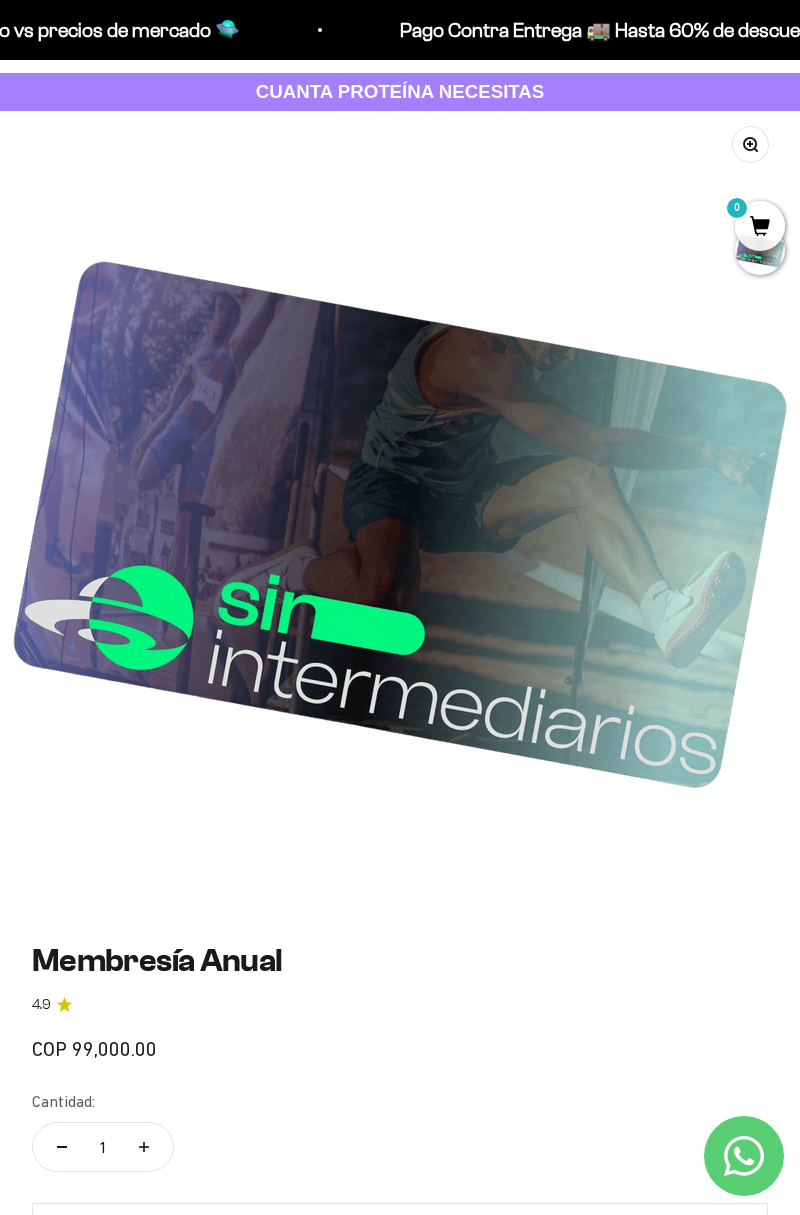 scroll, scrollTop: 0, scrollLeft: 0, axis: both 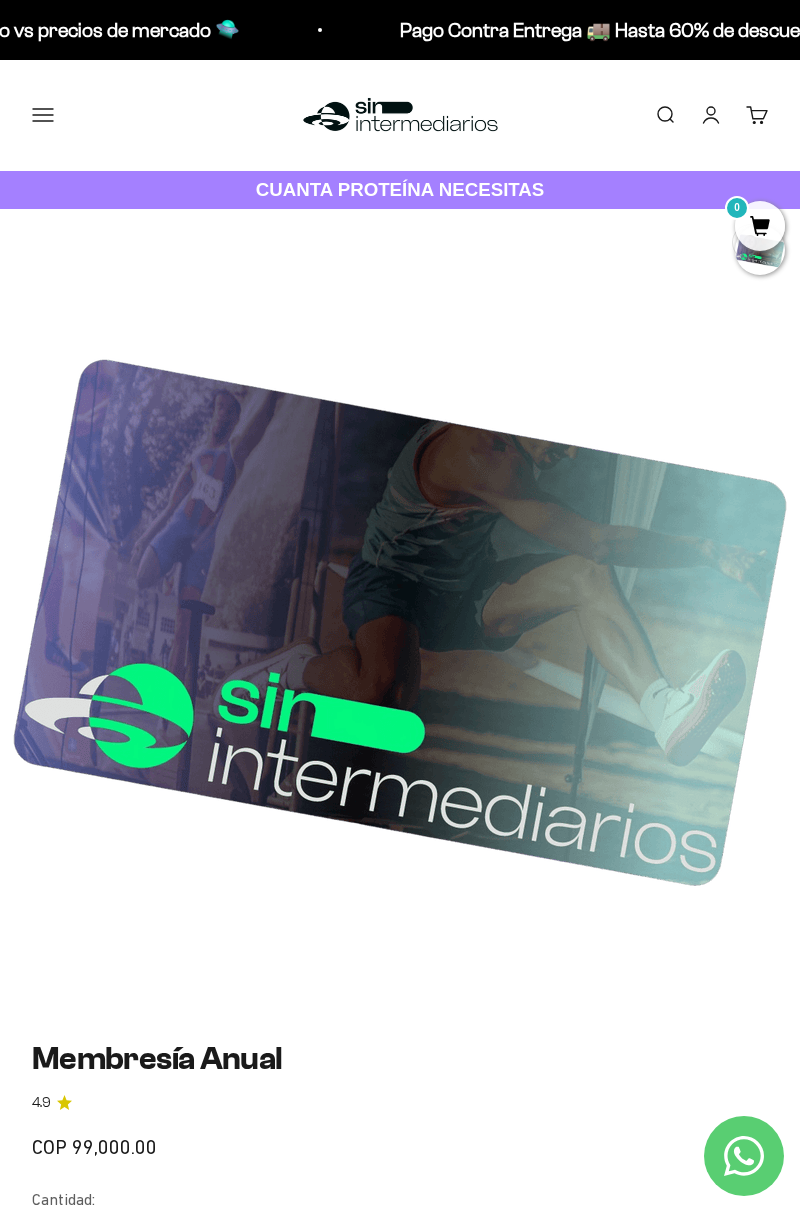 click on "Menú" at bounding box center (43, 115) 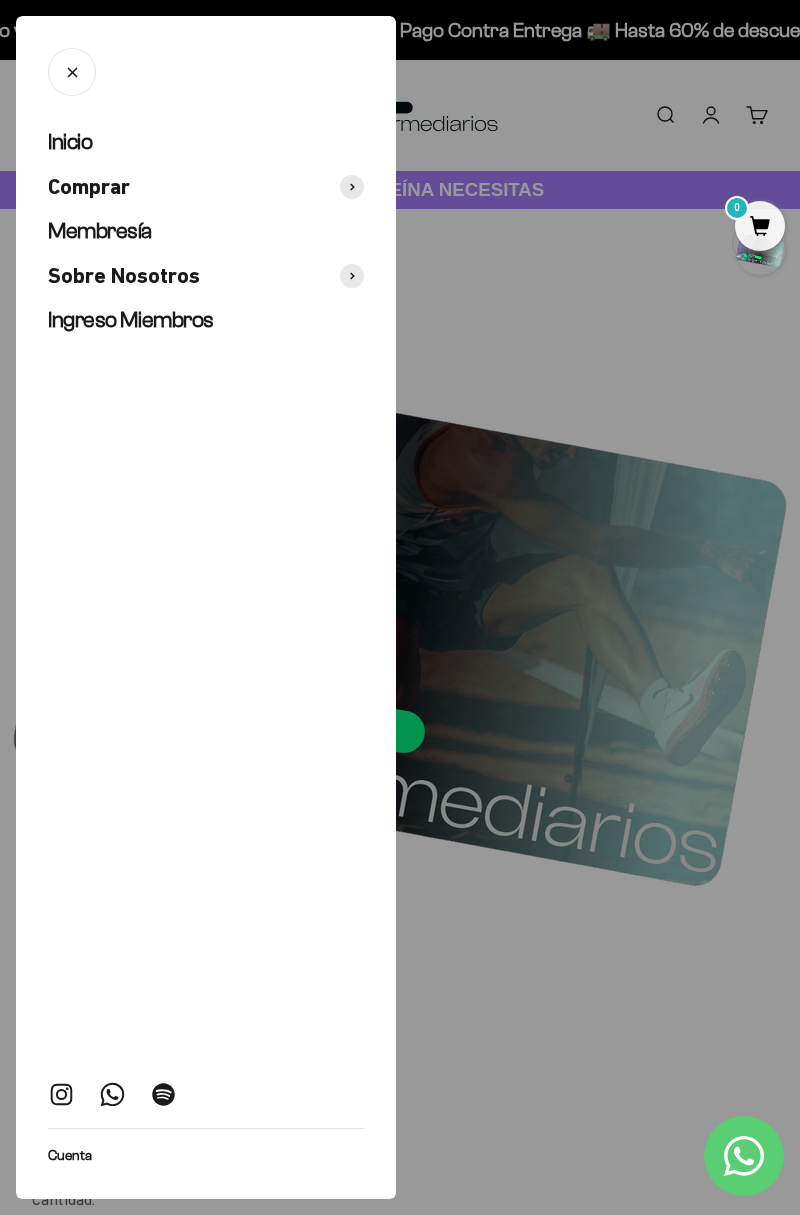 click 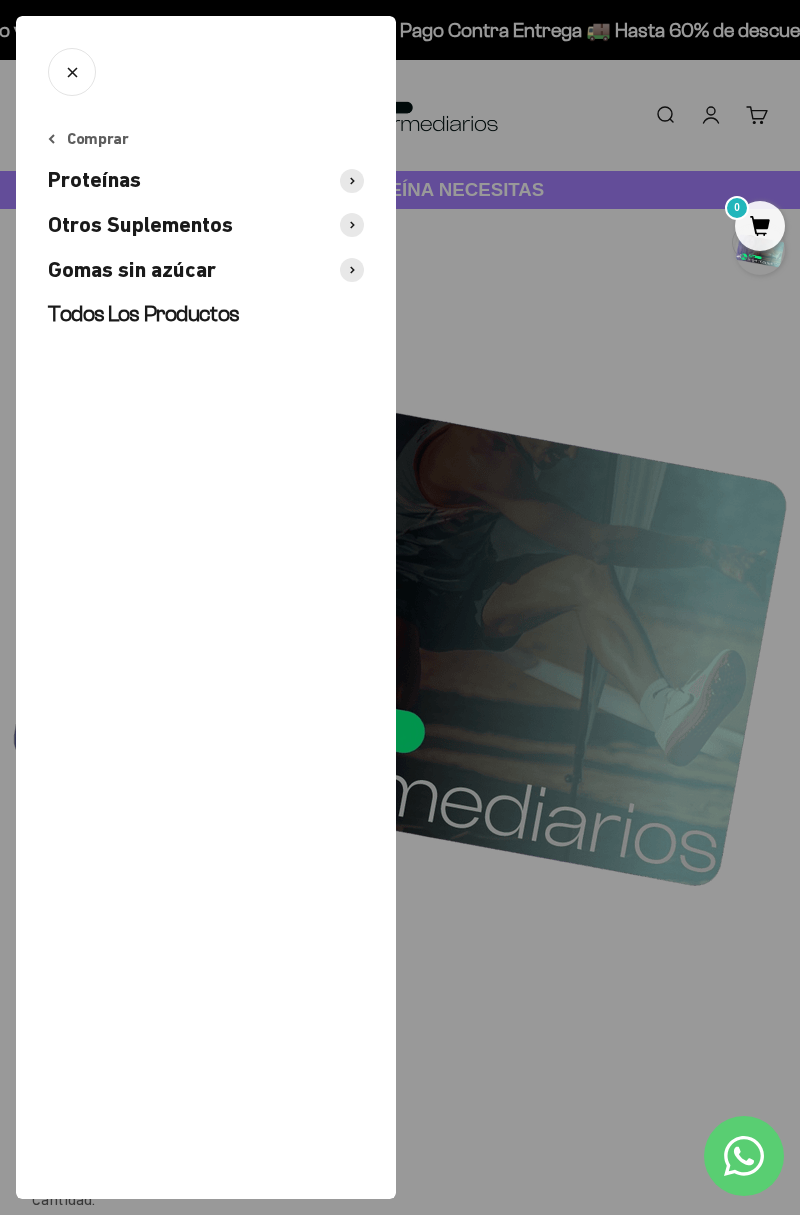 click on "Proteínas" at bounding box center [94, 180] 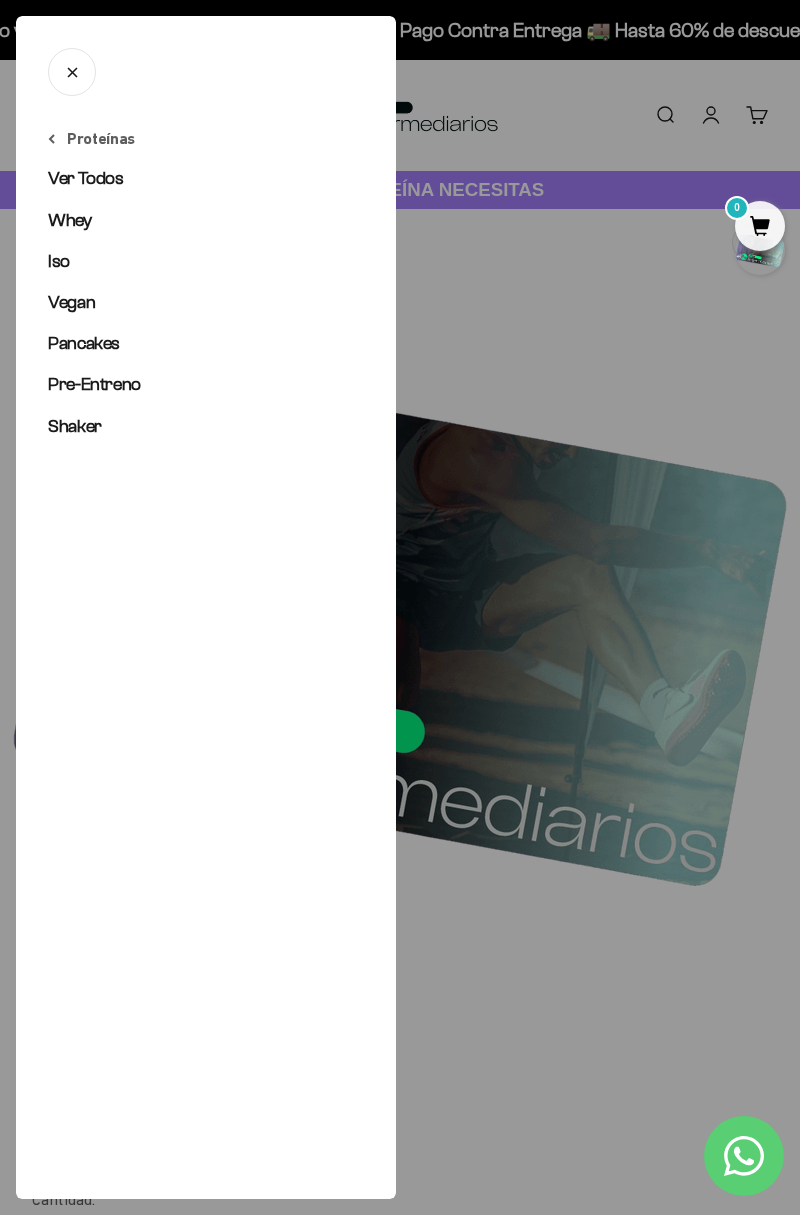 click on "Ver Todos" at bounding box center [86, 178] 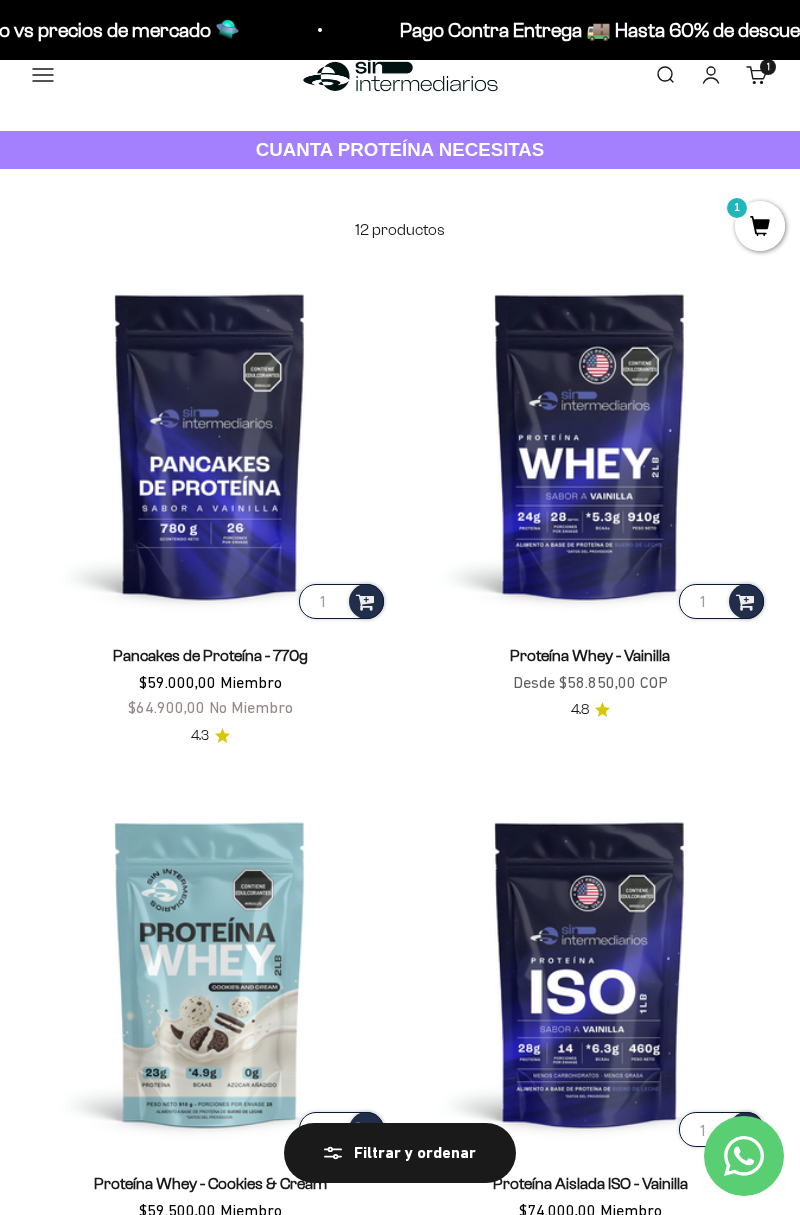 scroll, scrollTop: 50, scrollLeft: 0, axis: vertical 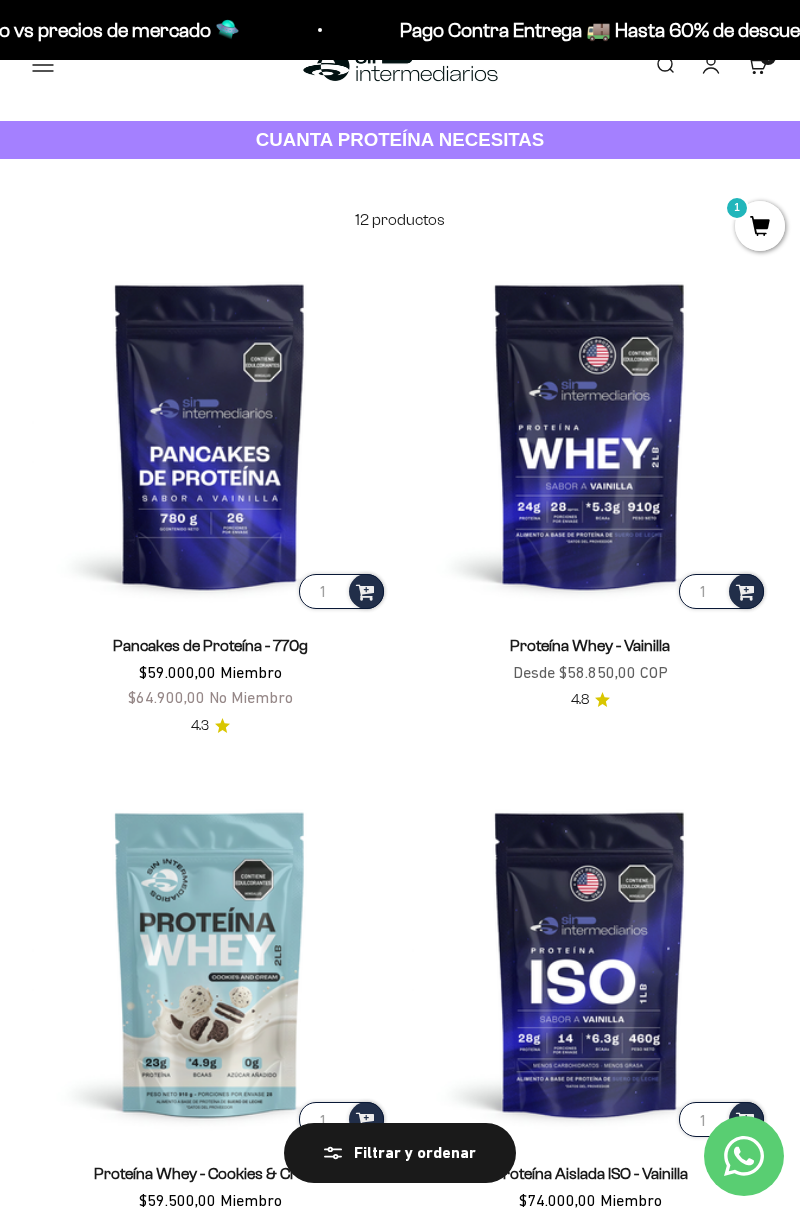 click at bounding box center [365, 590] 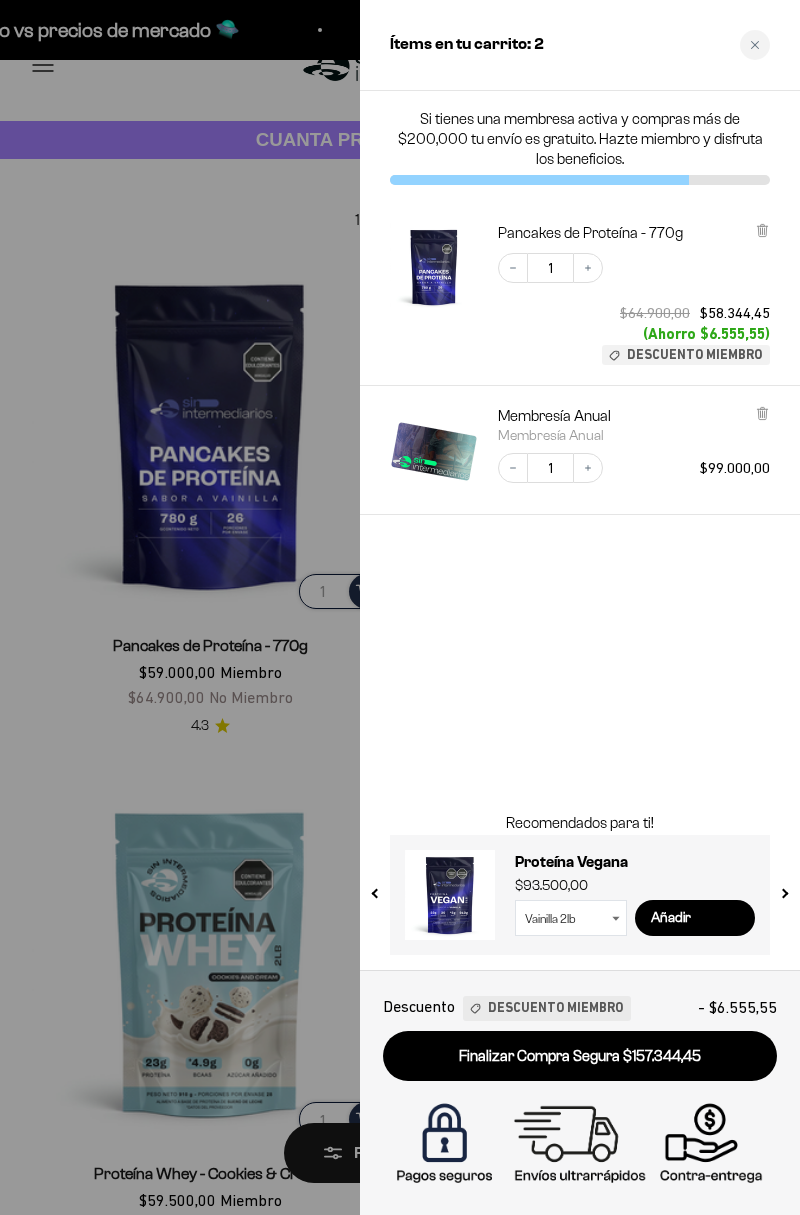 click at bounding box center (400, 607) 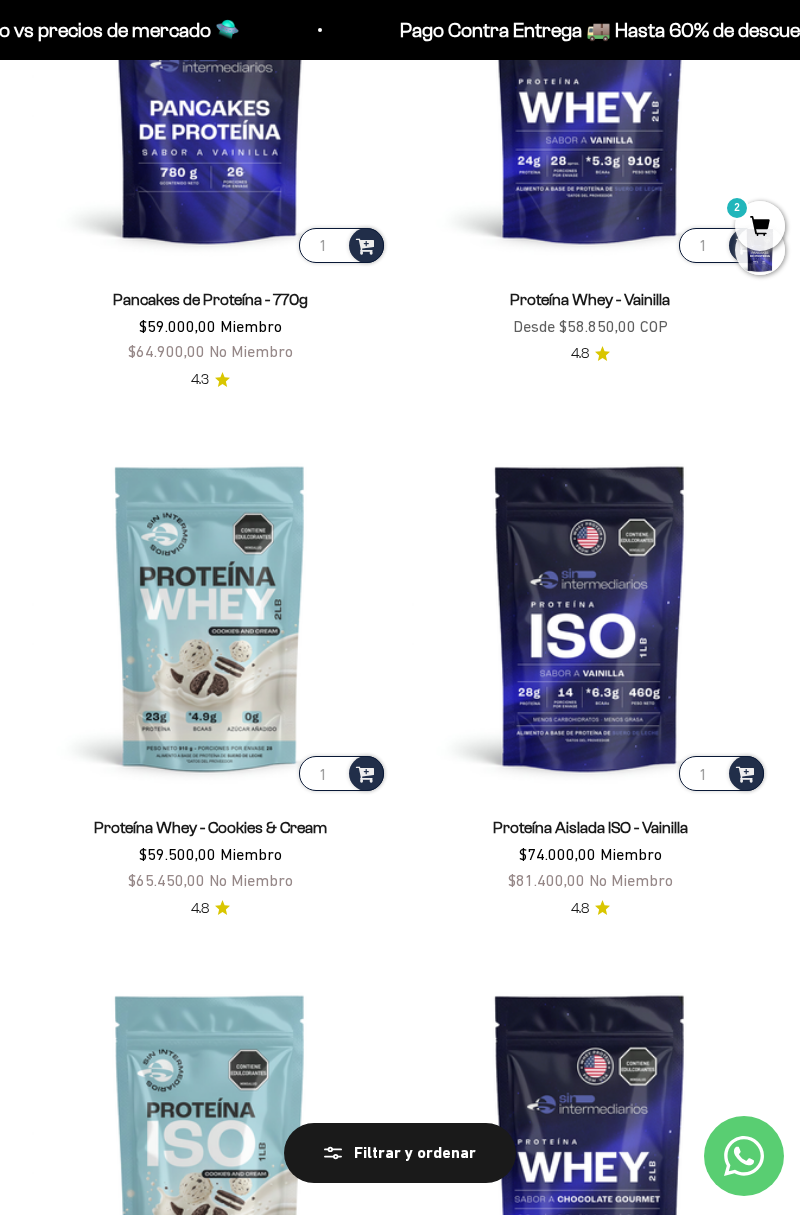 scroll, scrollTop: 408, scrollLeft: 0, axis: vertical 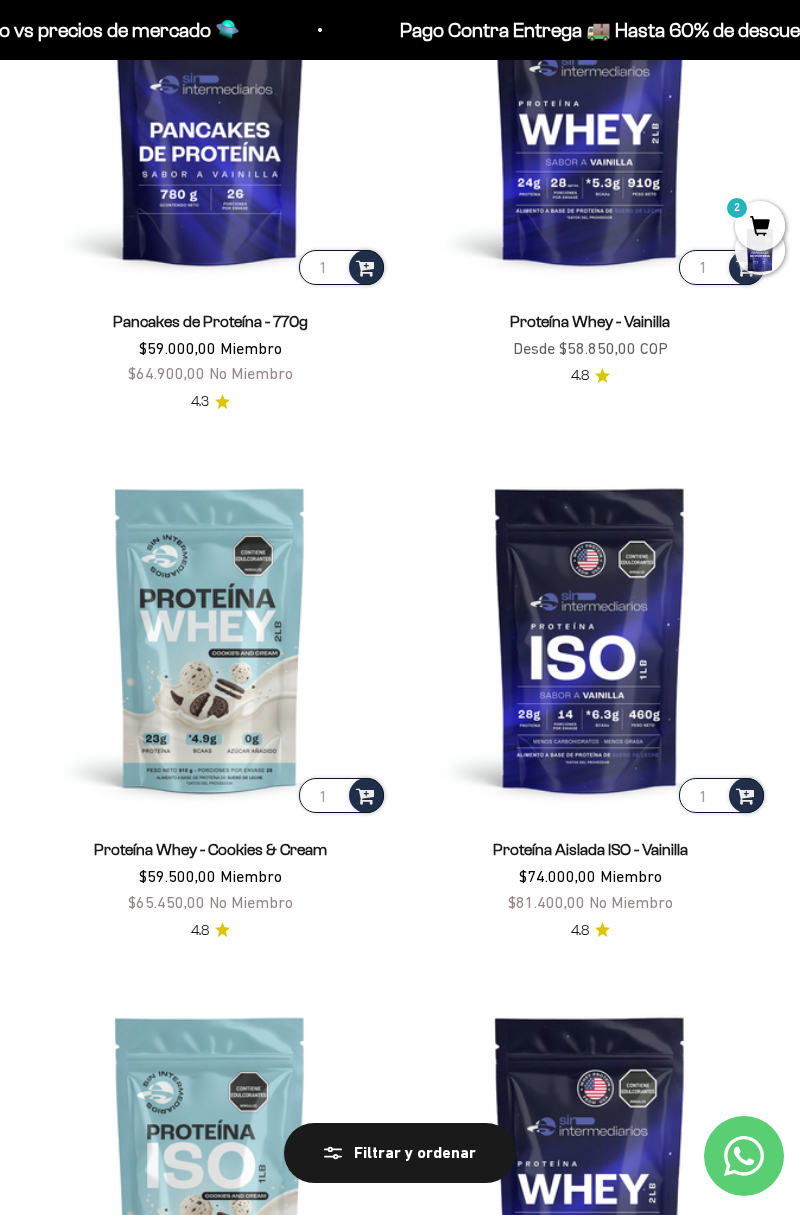 click at bounding box center (590, 111) 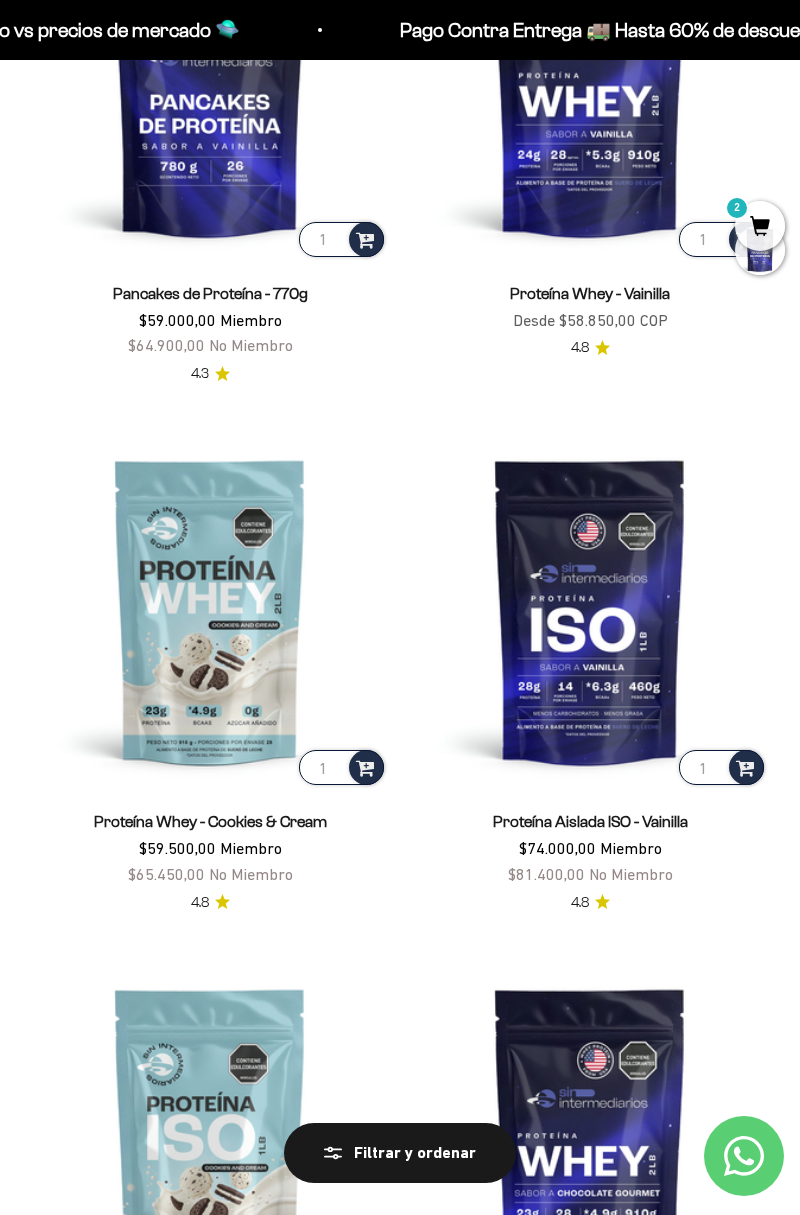 scroll, scrollTop: 438, scrollLeft: 0, axis: vertical 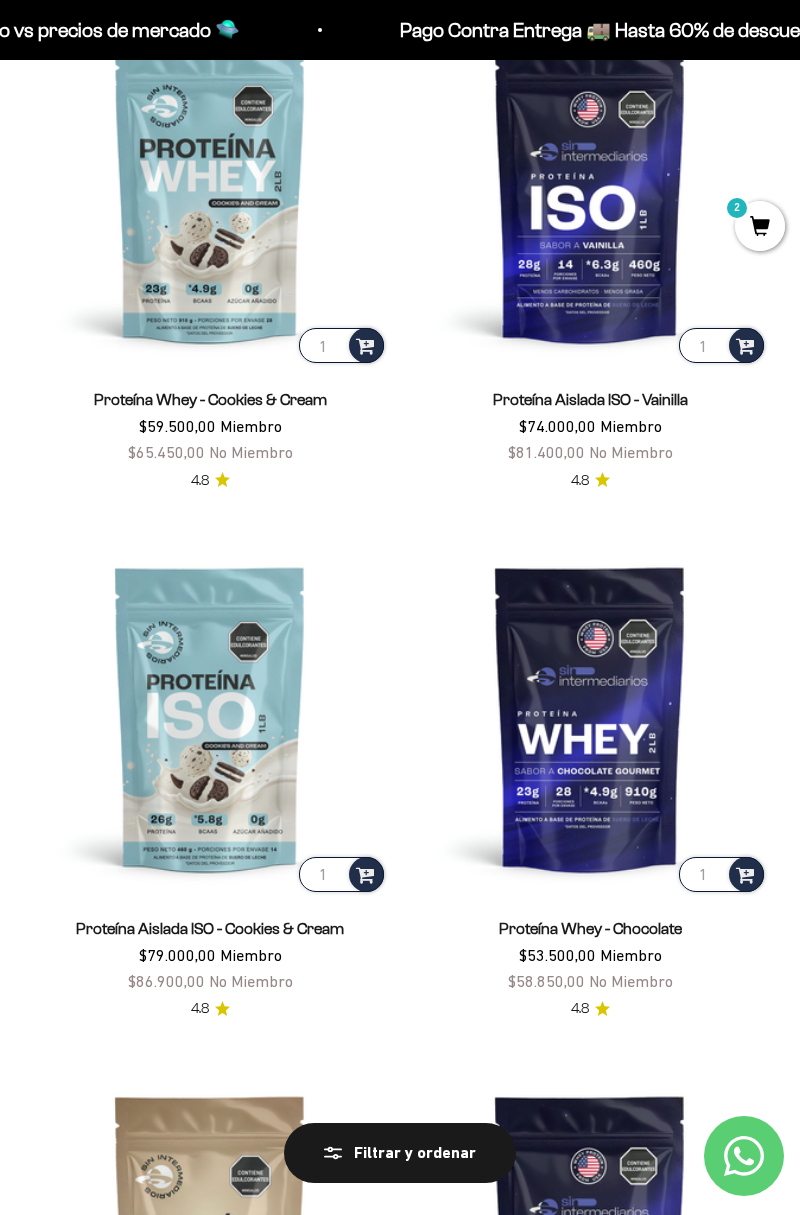 click at bounding box center [590, 718] 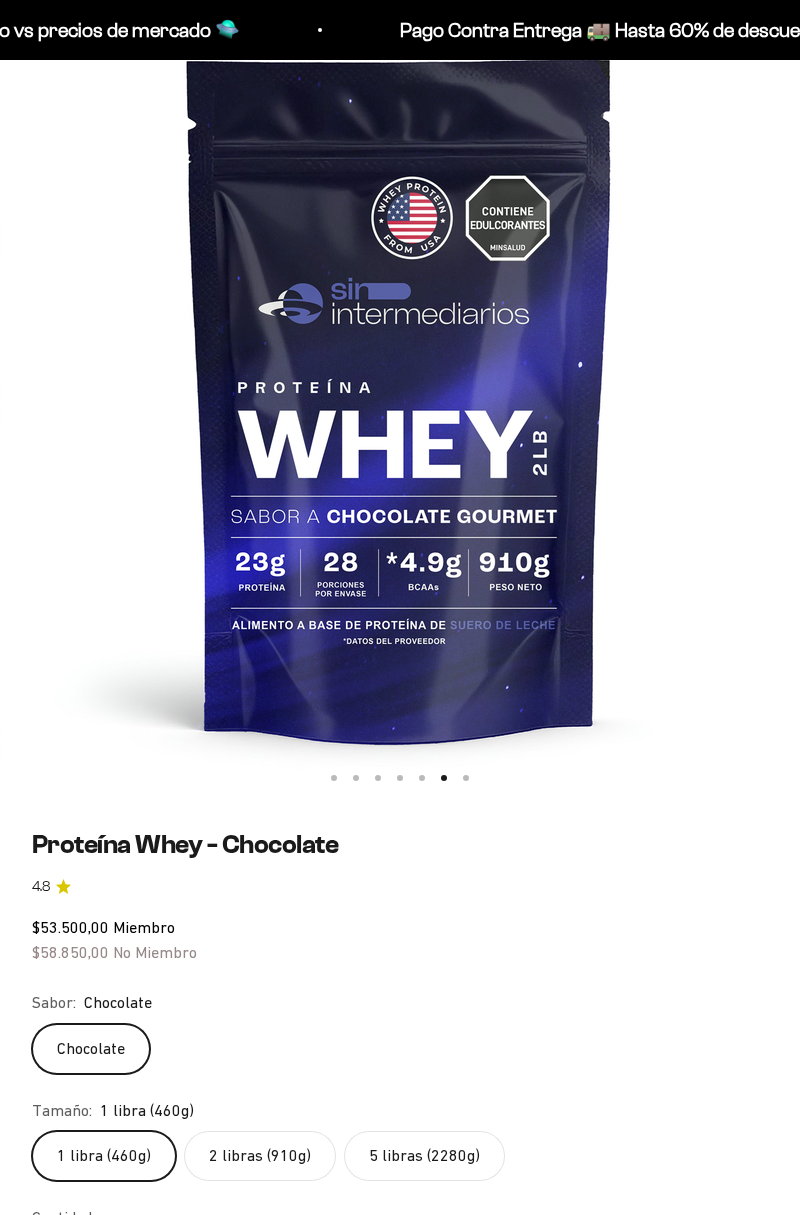 scroll, scrollTop: 412, scrollLeft: 0, axis: vertical 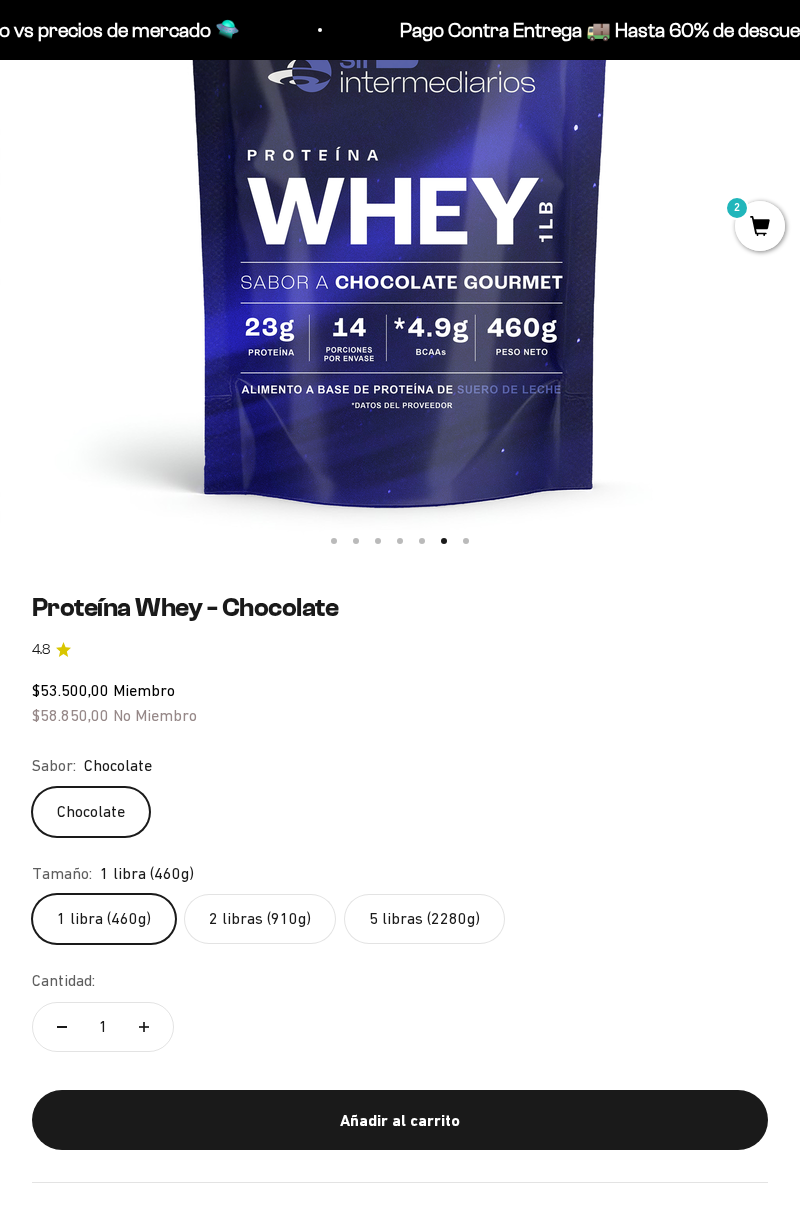 click on "5 libras (2280g)" 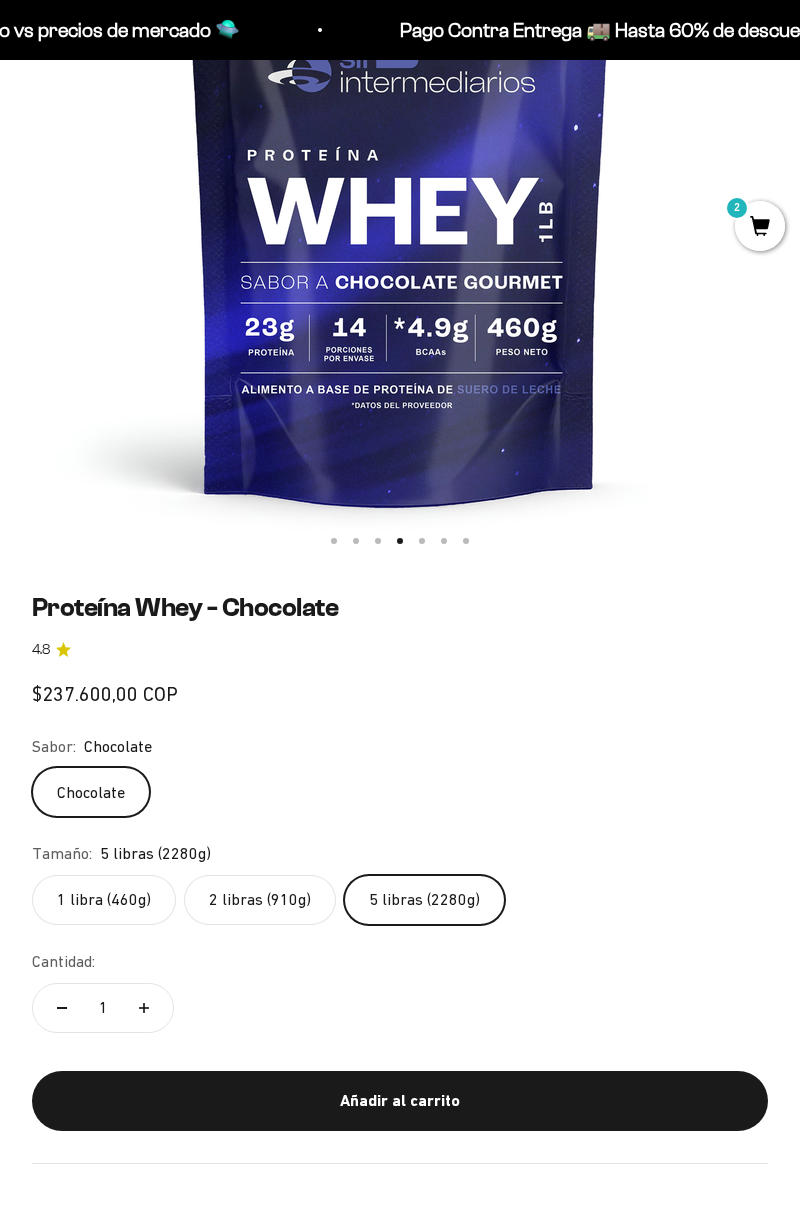 scroll, scrollTop: 0, scrollLeft: 2406, axis: horizontal 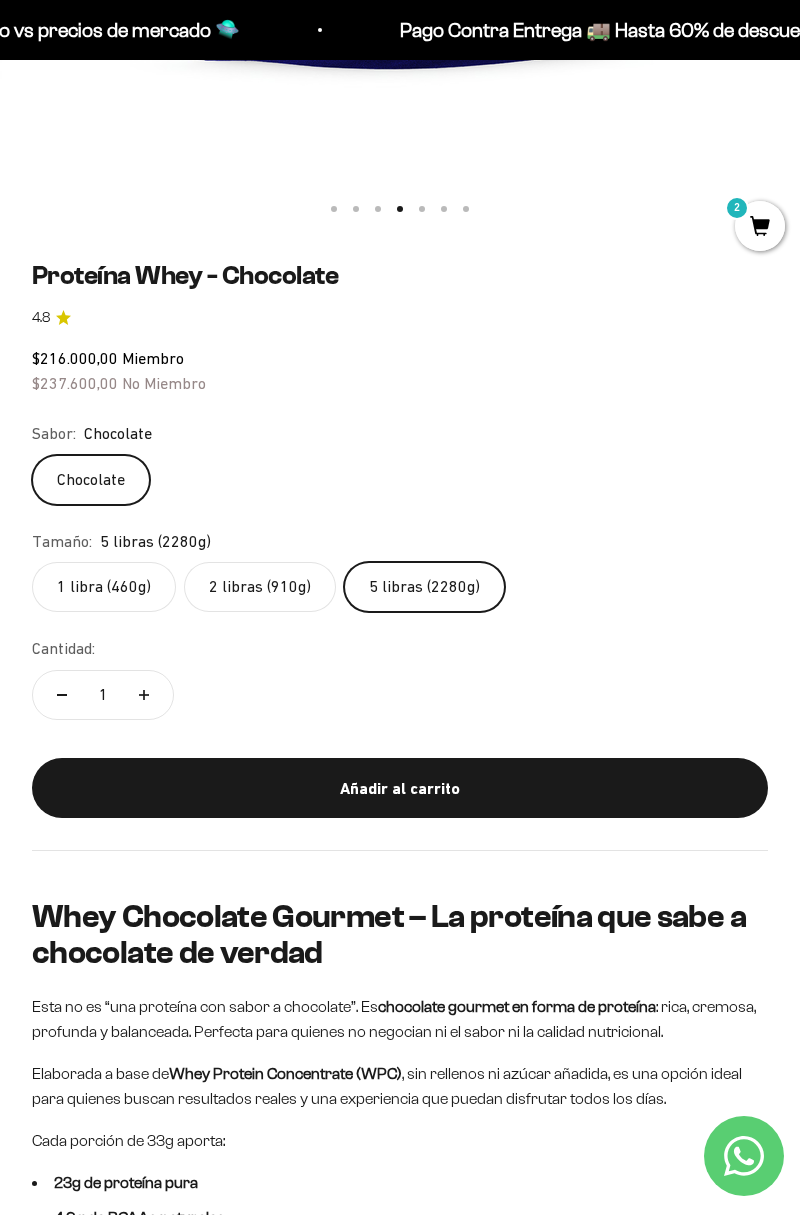 click on "Añadir al carrito" at bounding box center (400, 789) 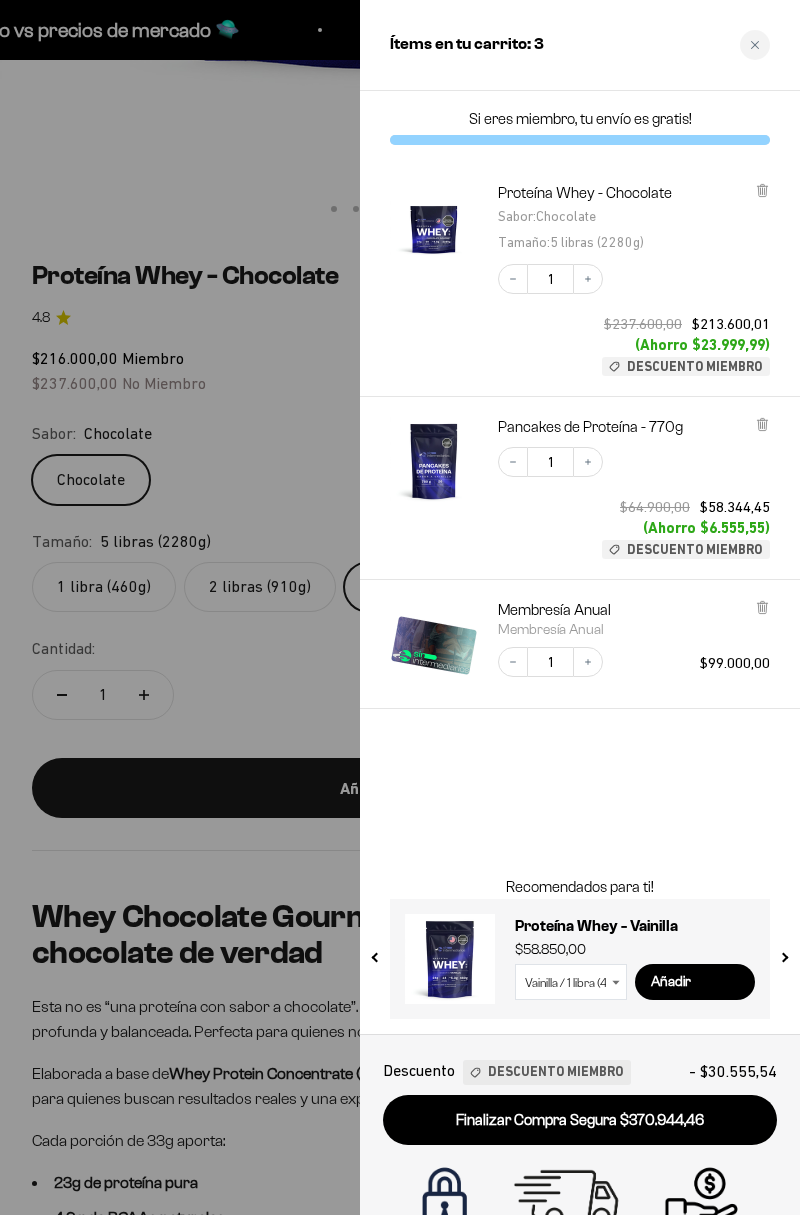 click at bounding box center (400, 607) 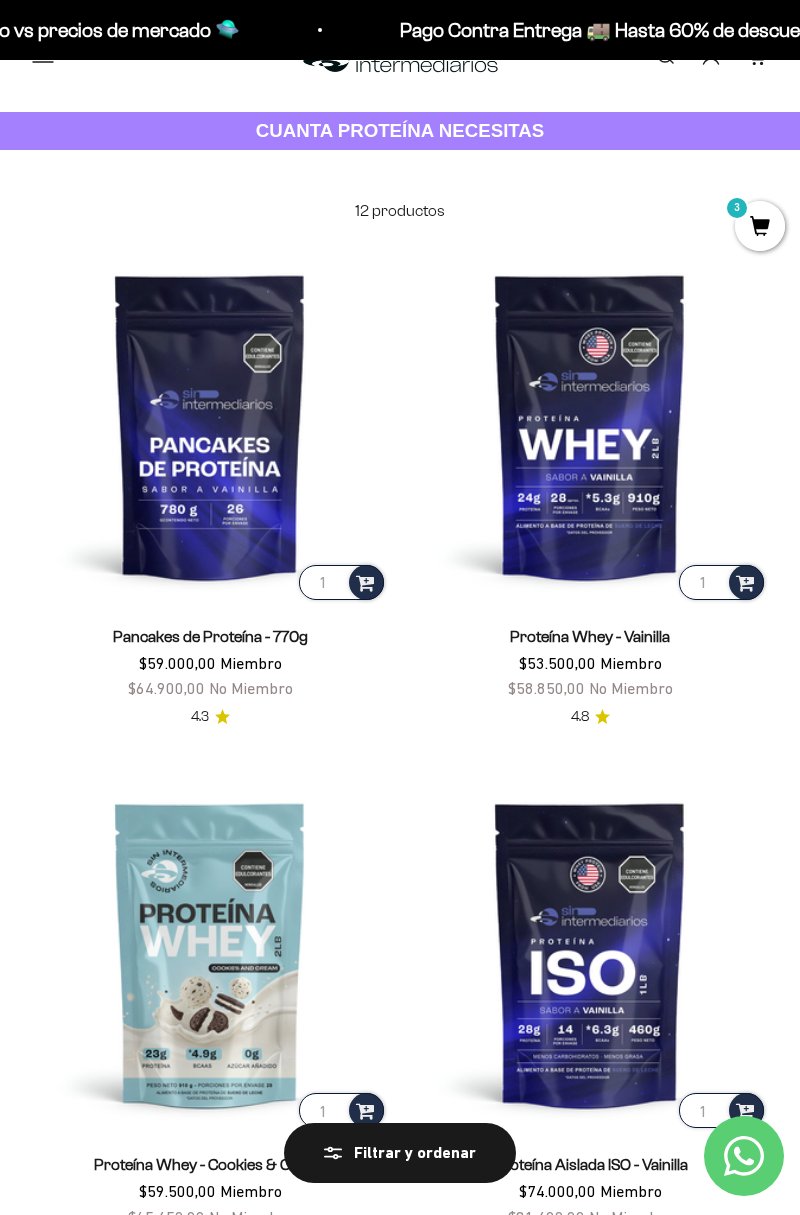 scroll, scrollTop: 0, scrollLeft: 0, axis: both 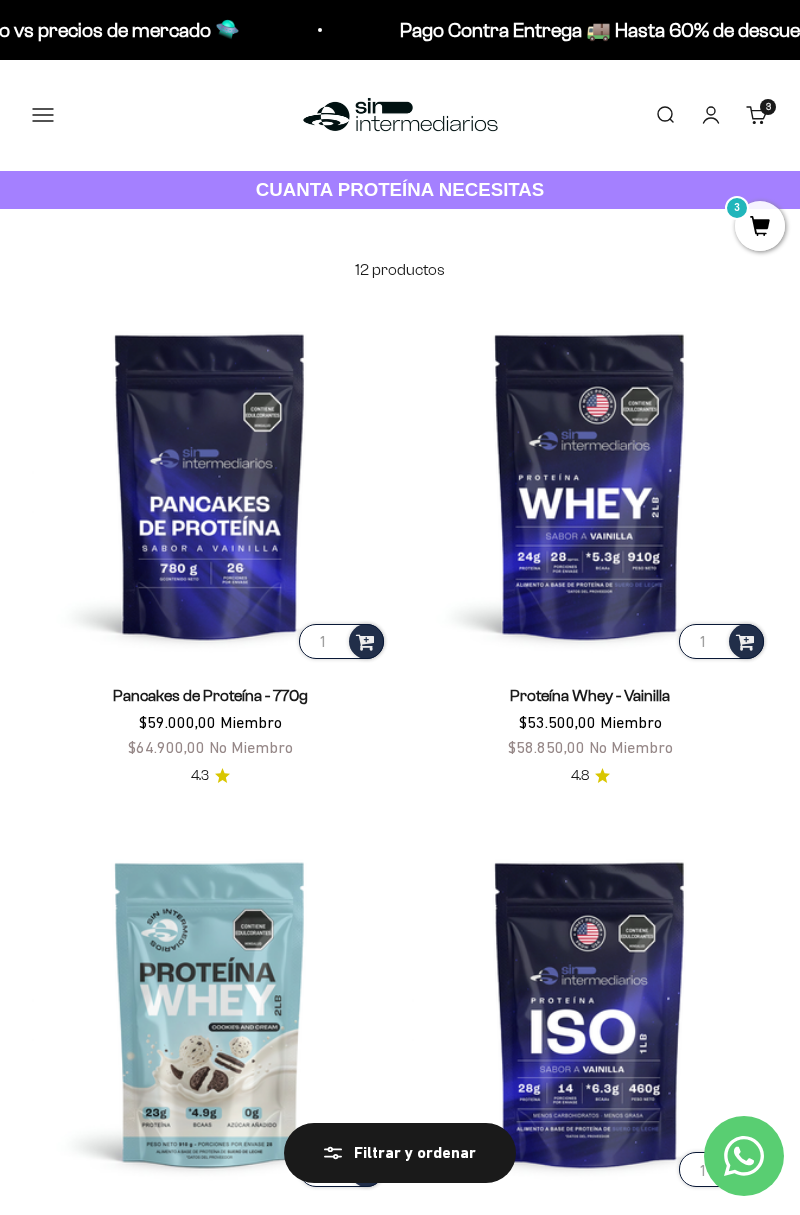 click on "Menú" at bounding box center [43, 115] 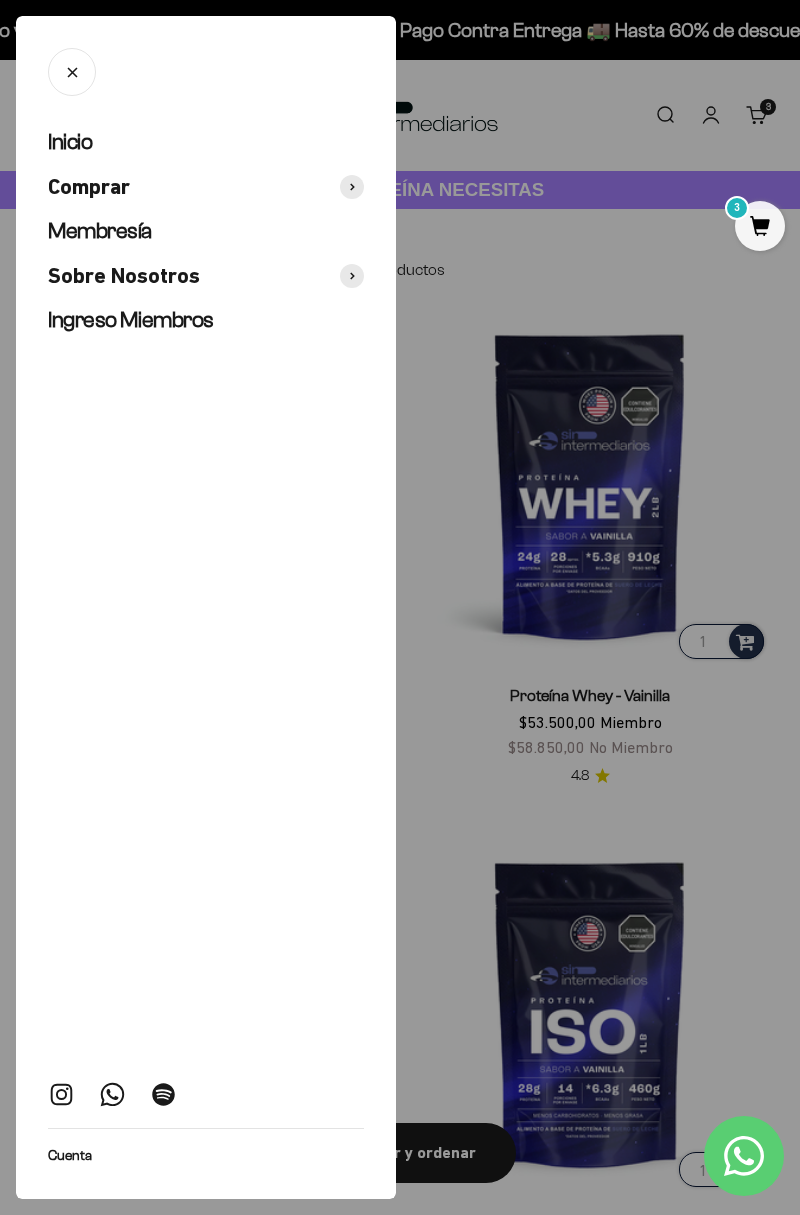 click at bounding box center (352, 187) 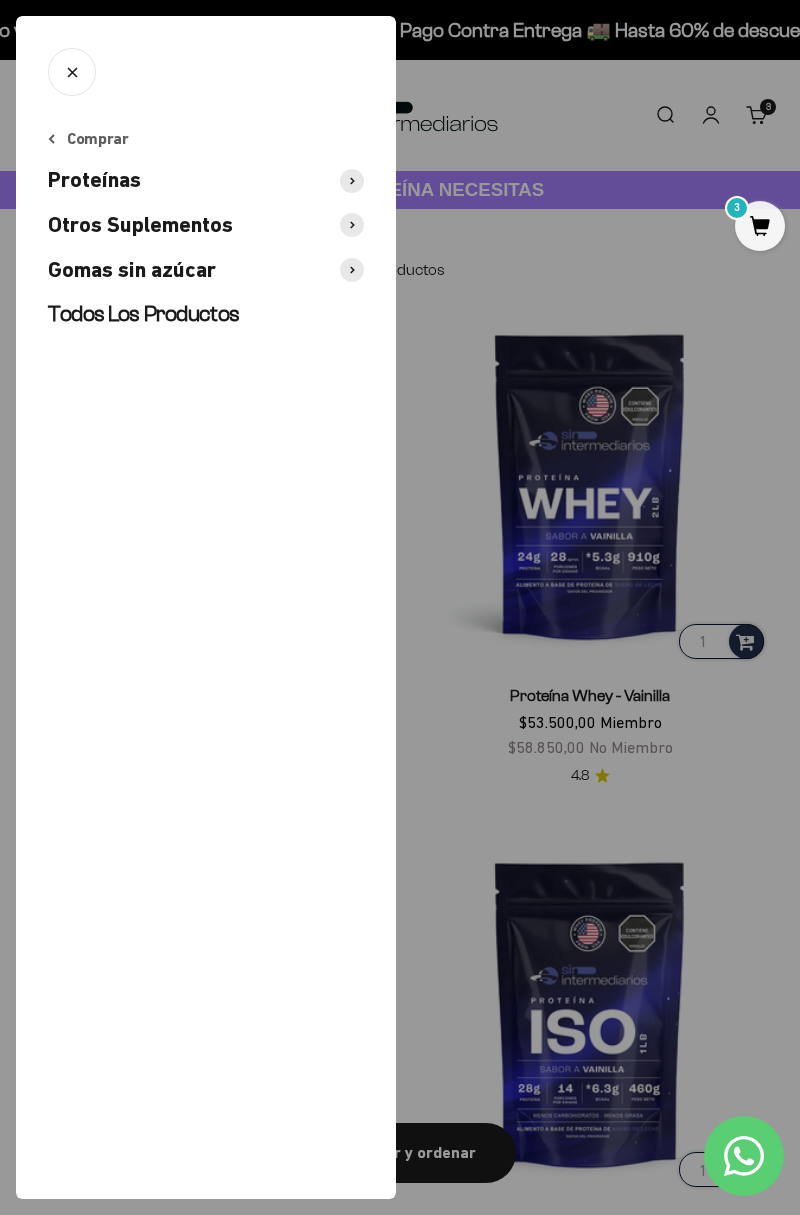 click 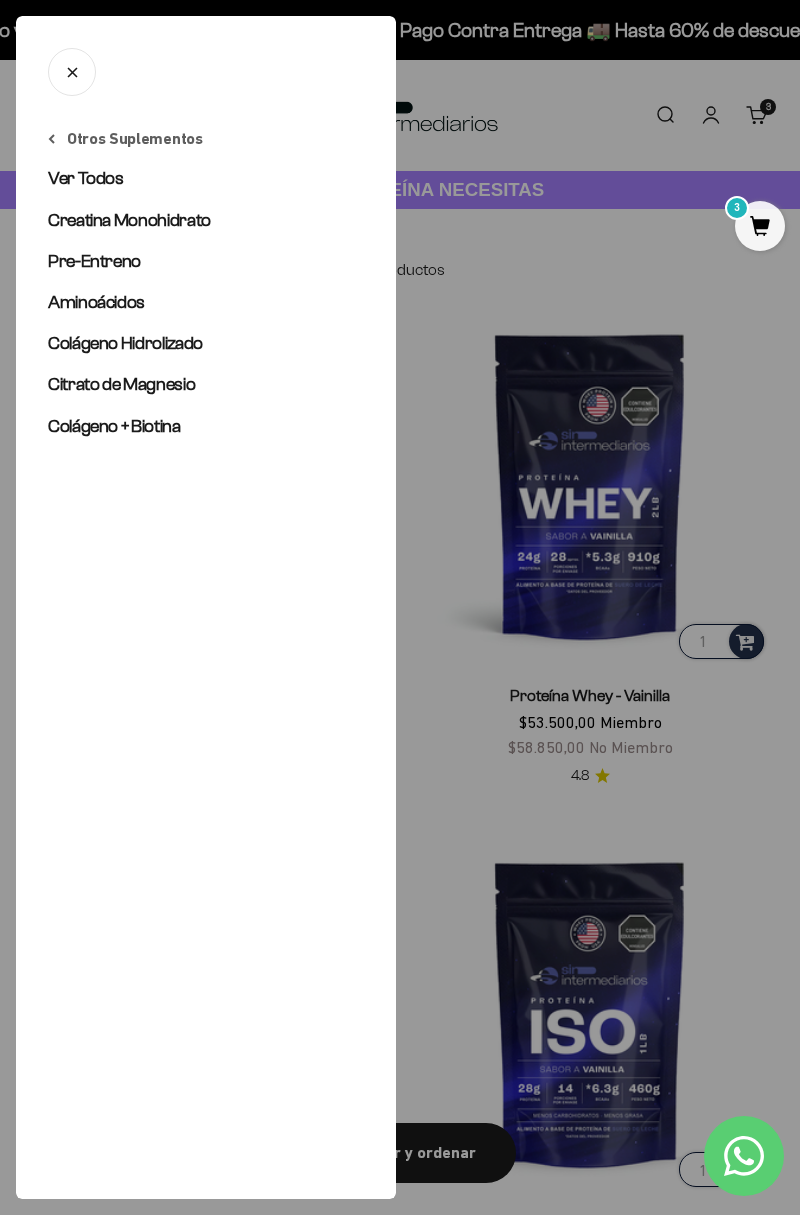 click on "Ver Todos" at bounding box center (86, 178) 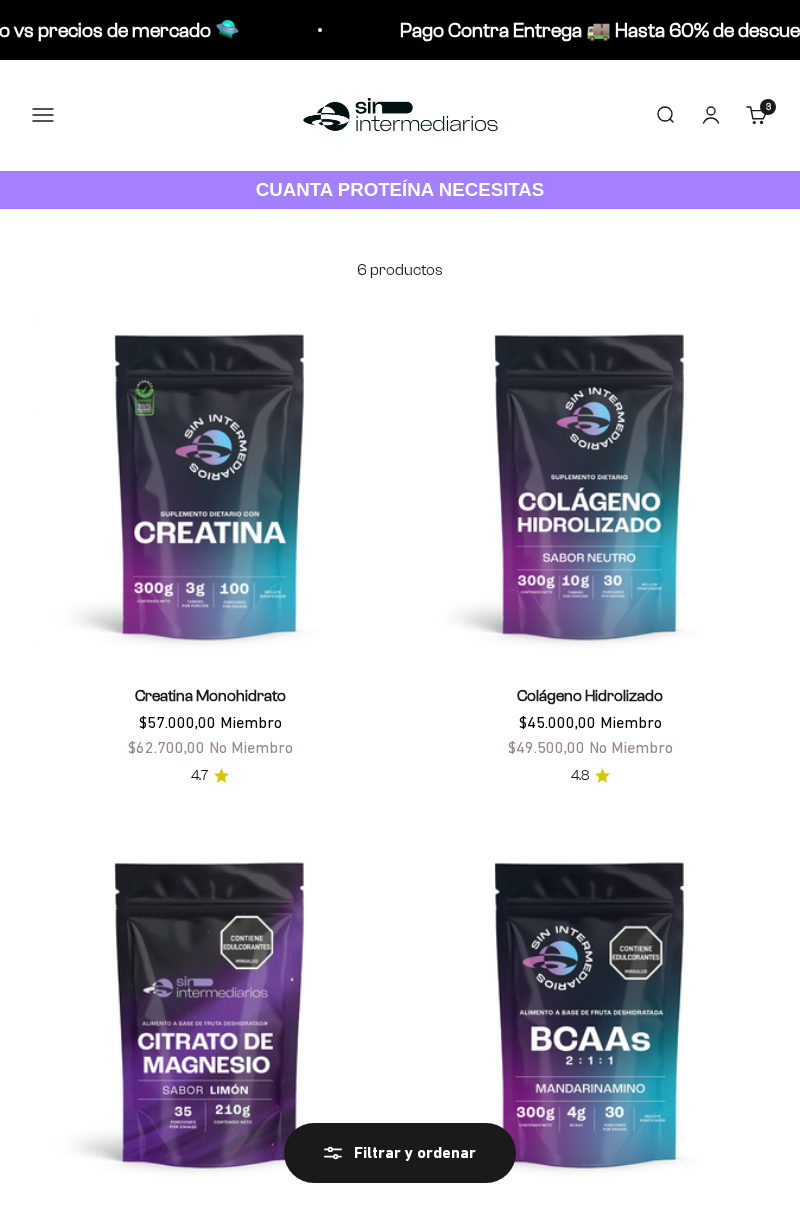 scroll, scrollTop: 0, scrollLeft: 0, axis: both 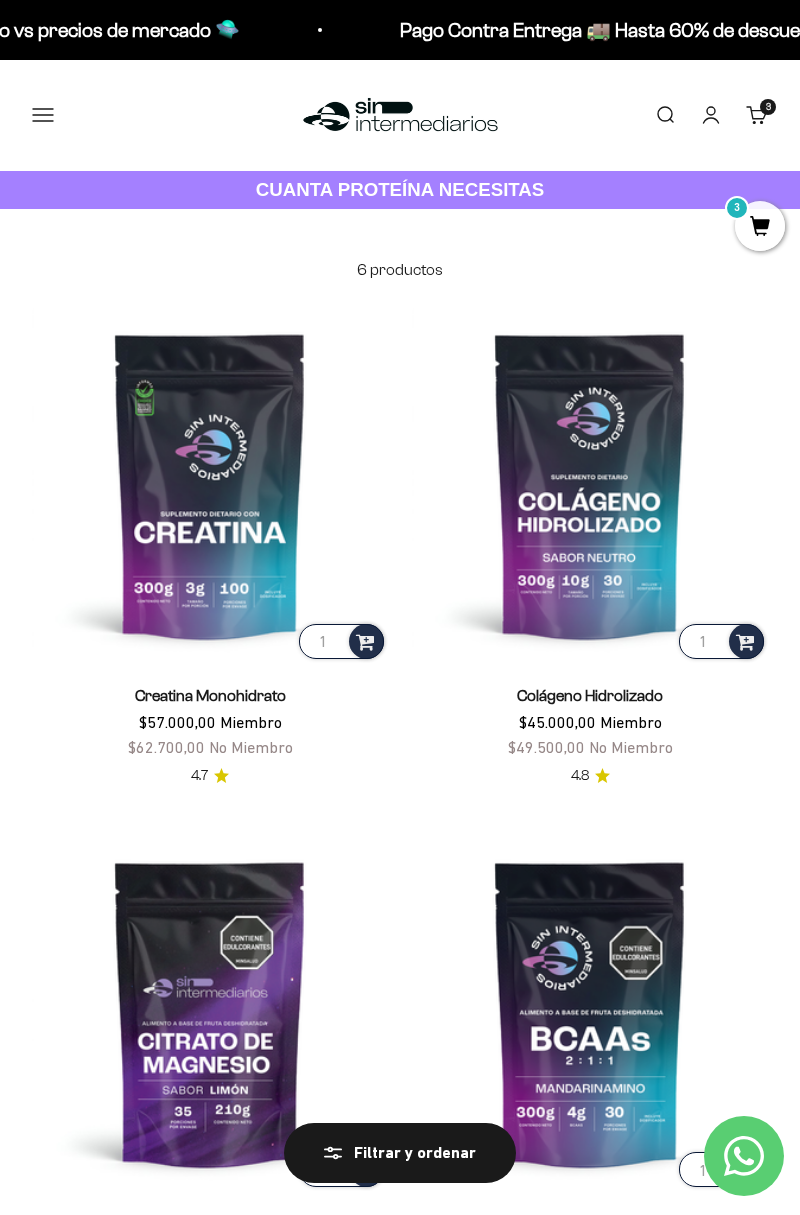 click at bounding box center (365, 640) 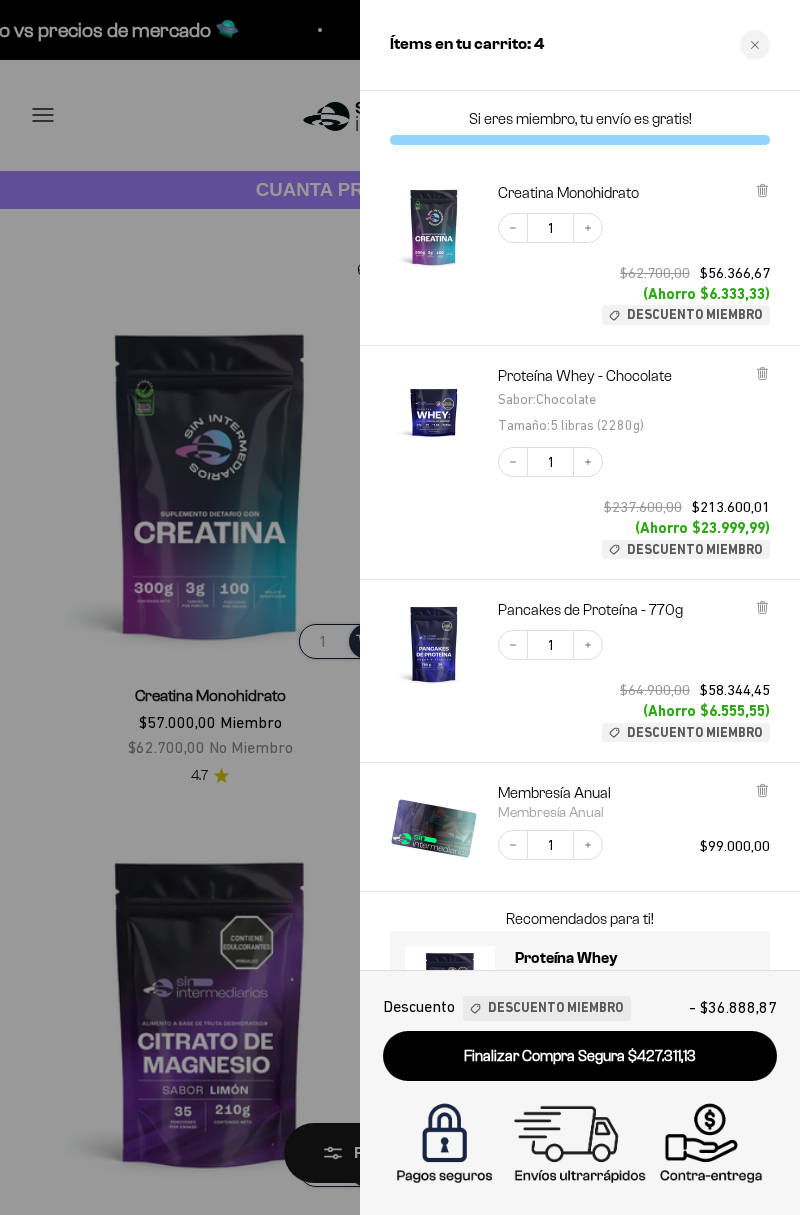 click at bounding box center [400, 607] 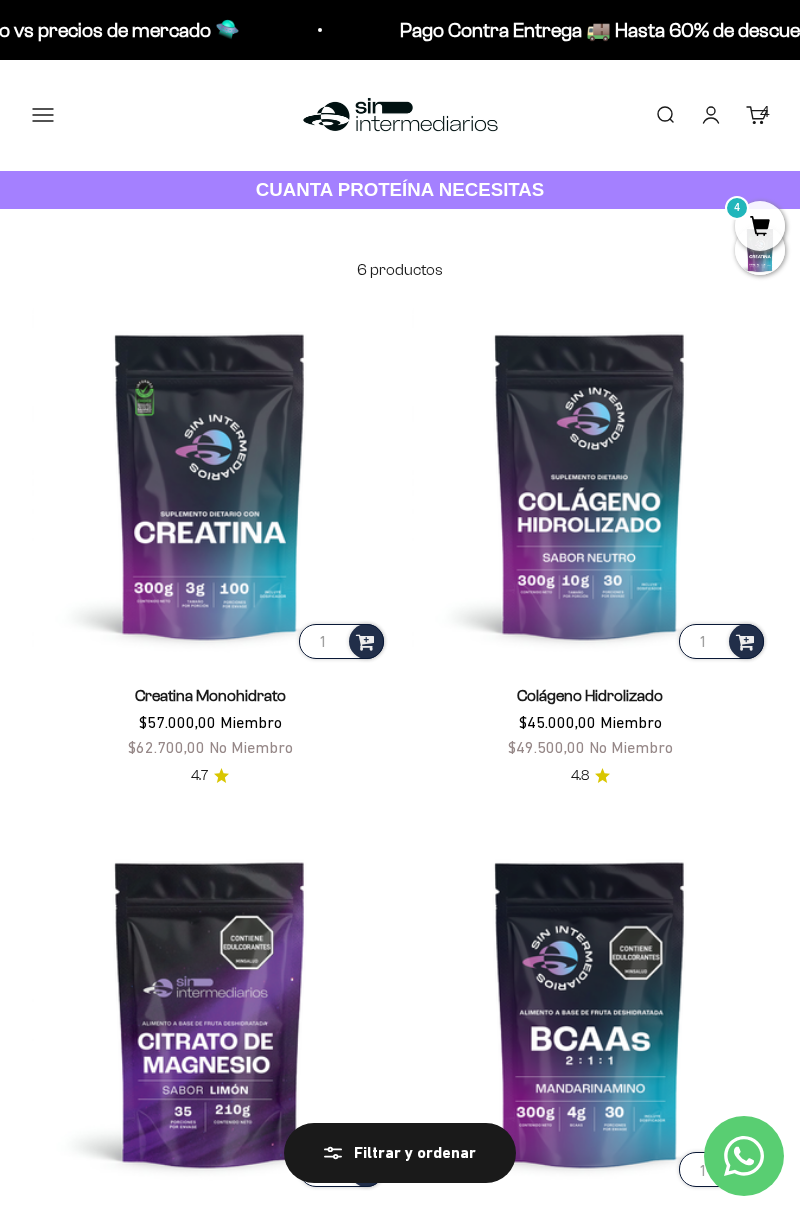 click at bounding box center (745, 640) 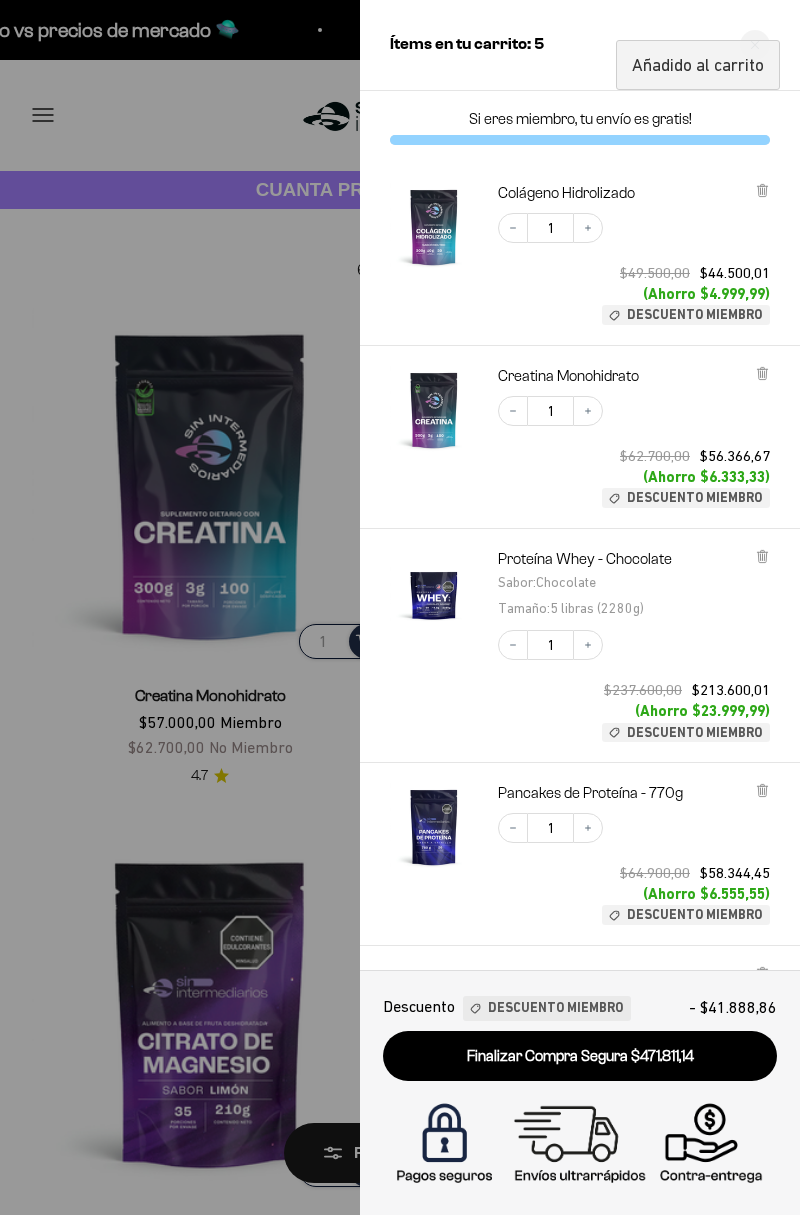 click 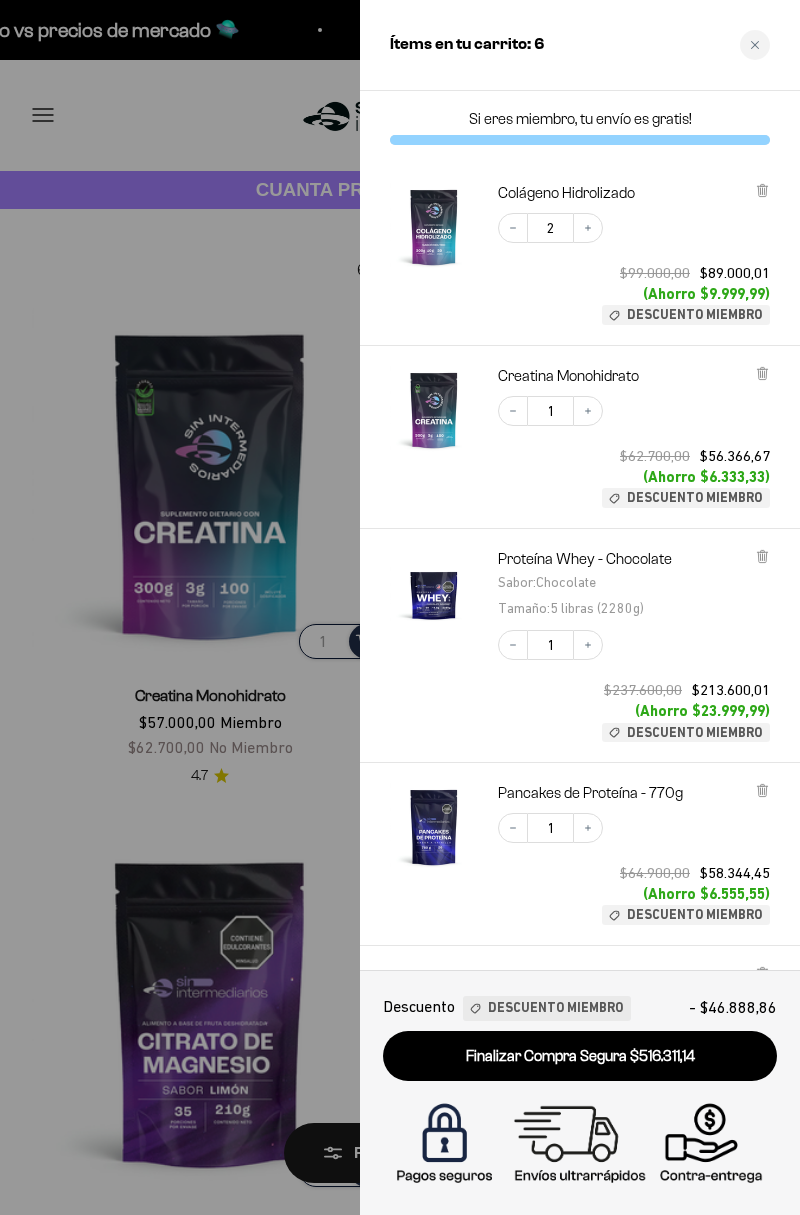 click at bounding box center [400, 607] 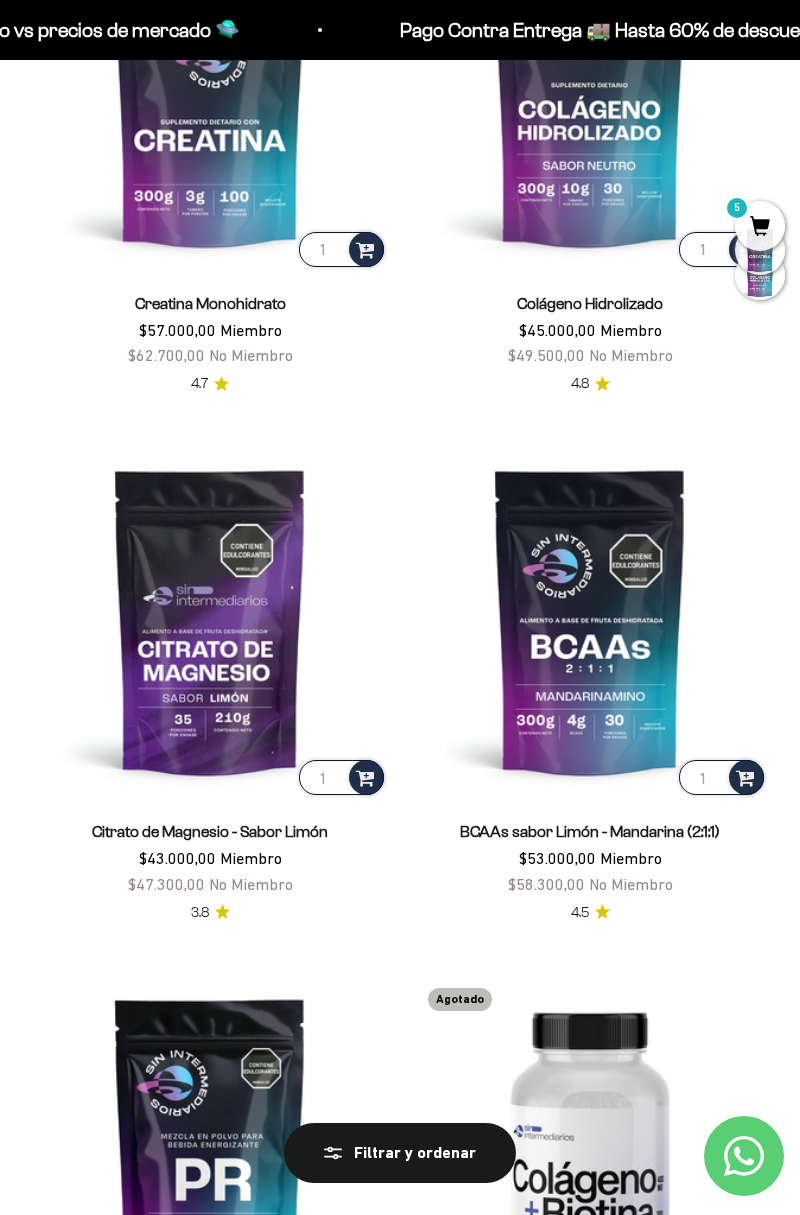 scroll, scrollTop: 403, scrollLeft: 0, axis: vertical 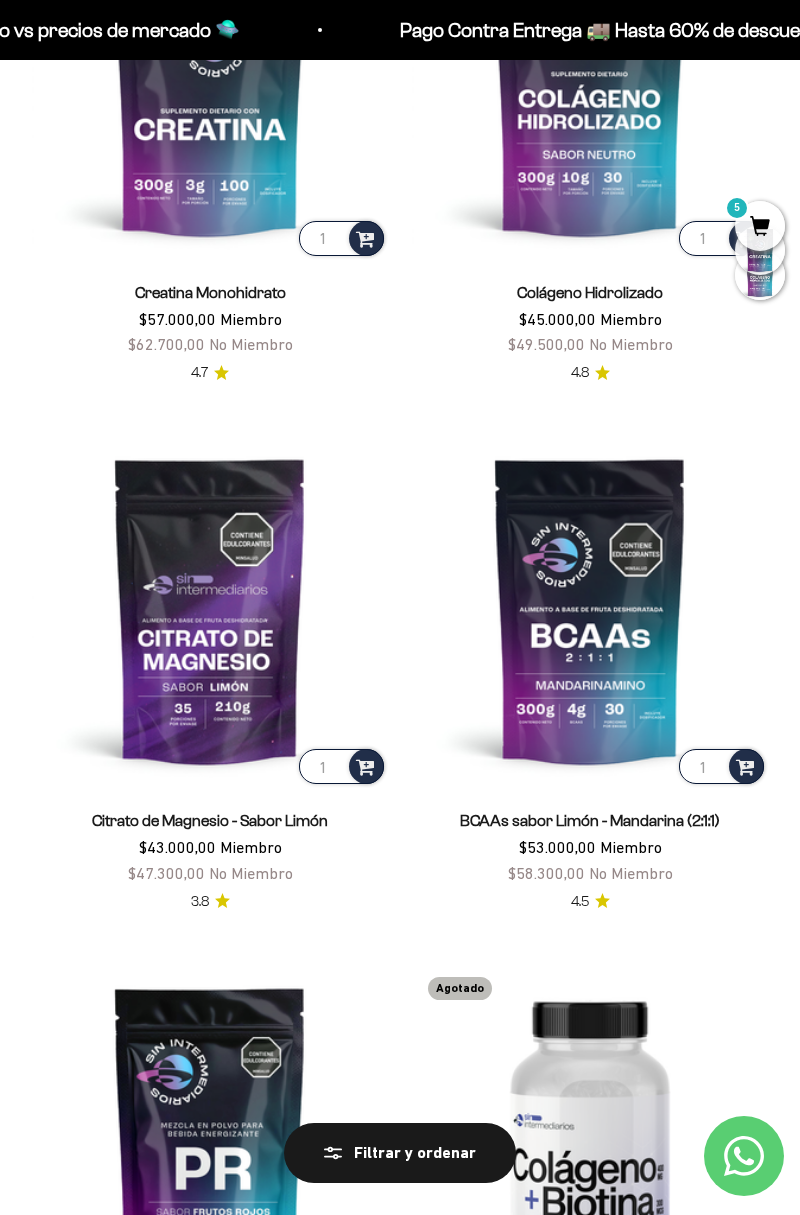 click at bounding box center (365, 765) 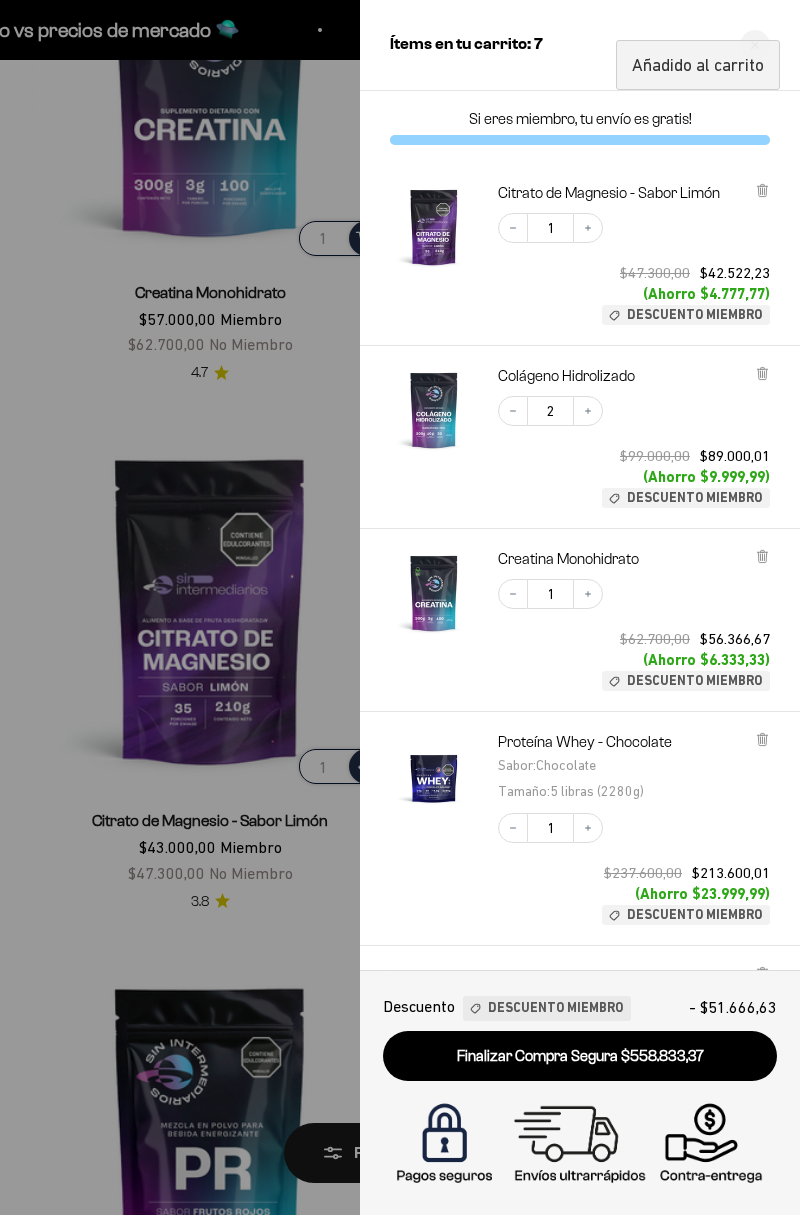 click at bounding box center [400, 607] 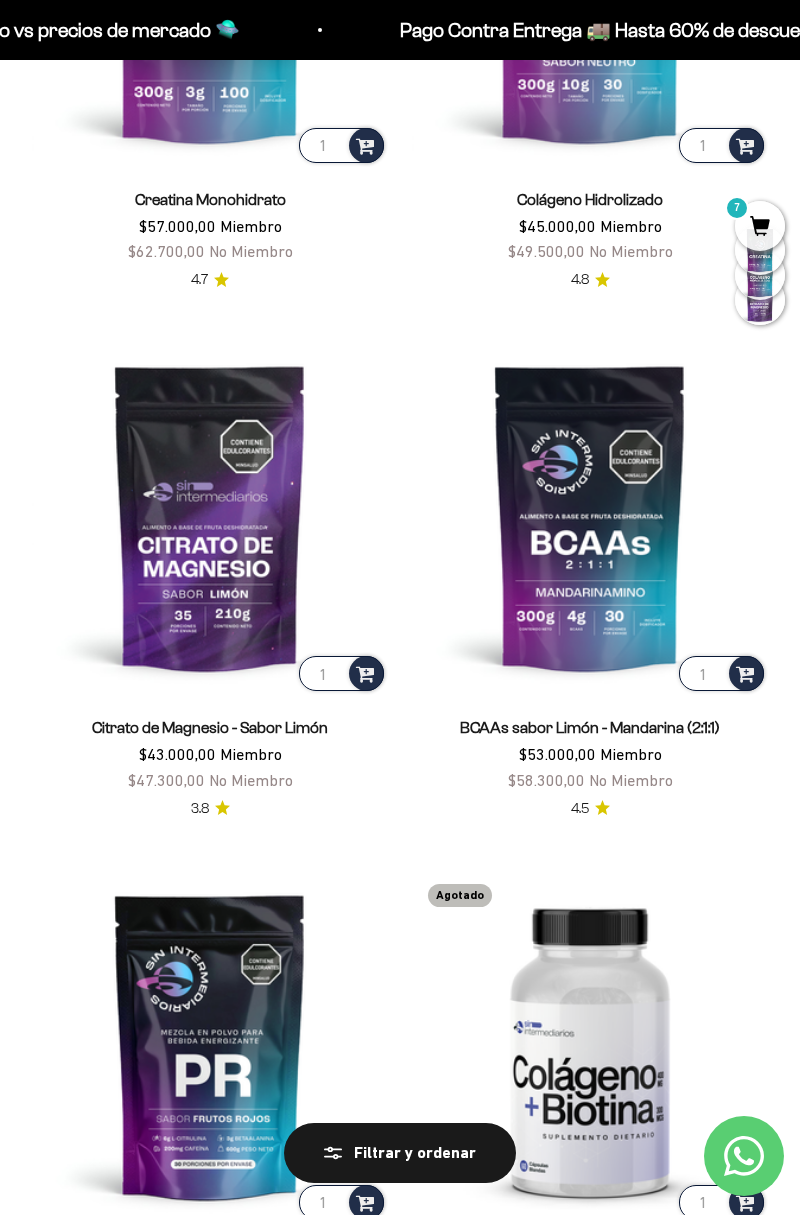 scroll, scrollTop: 500, scrollLeft: 0, axis: vertical 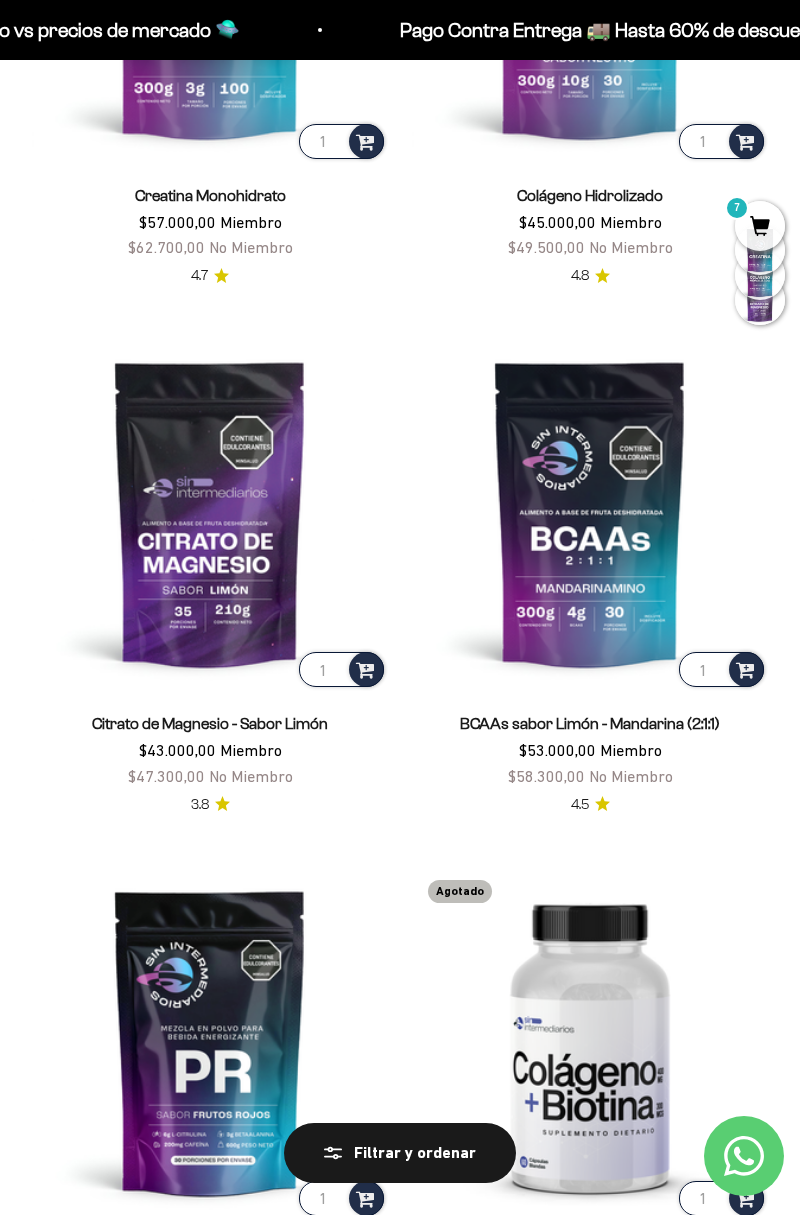 click at bounding box center [745, 668] 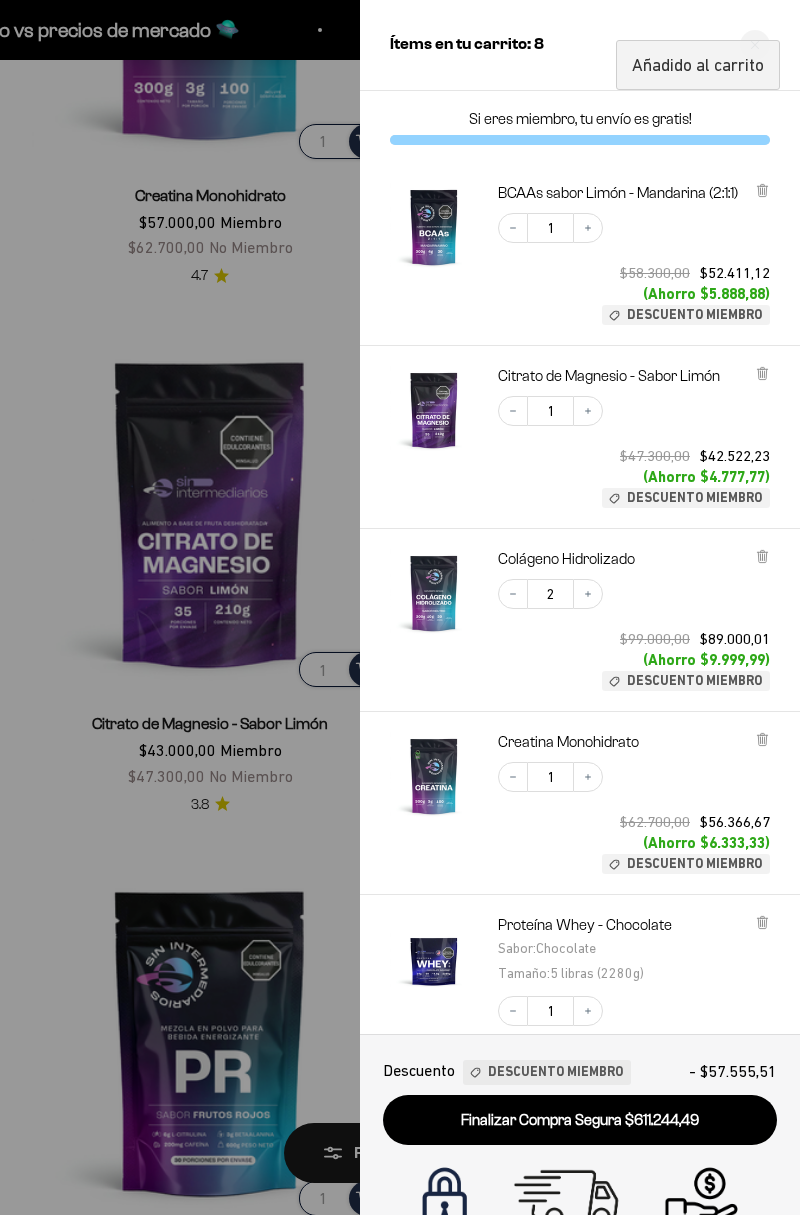 click at bounding box center [400, 607] 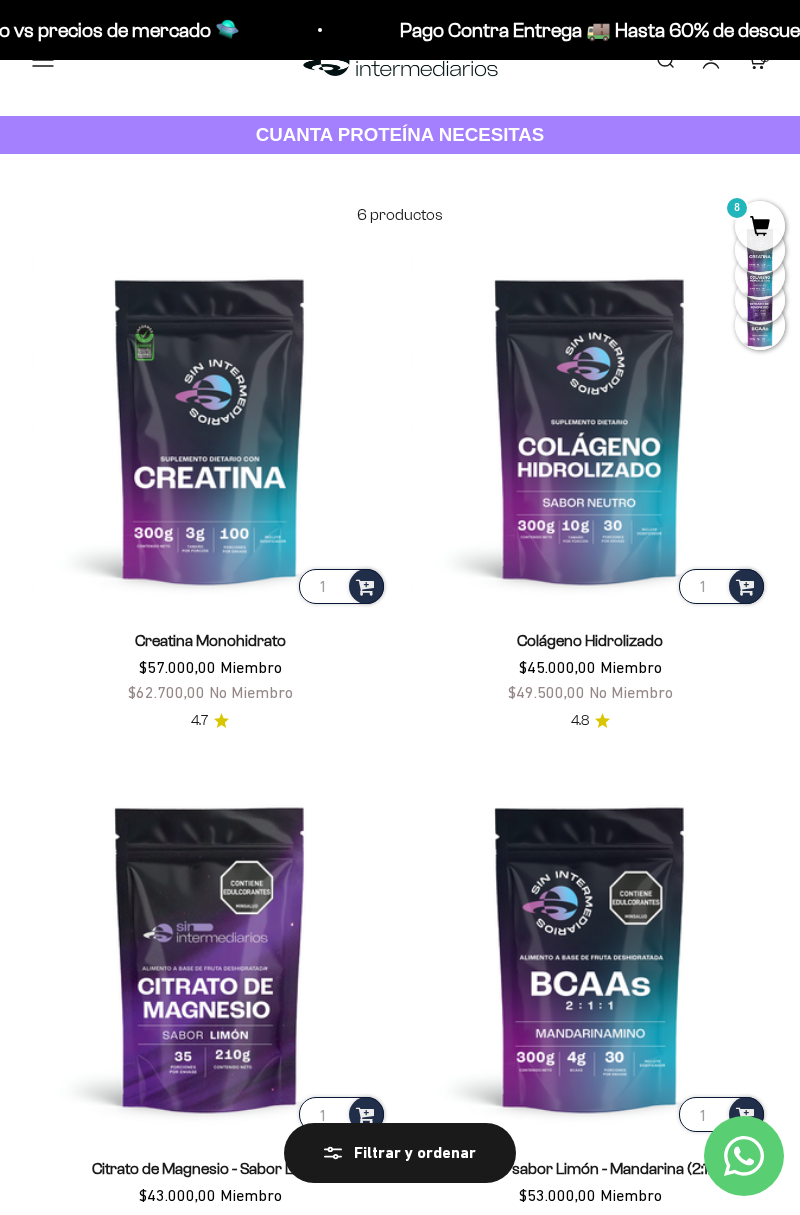 scroll, scrollTop: 0, scrollLeft: 0, axis: both 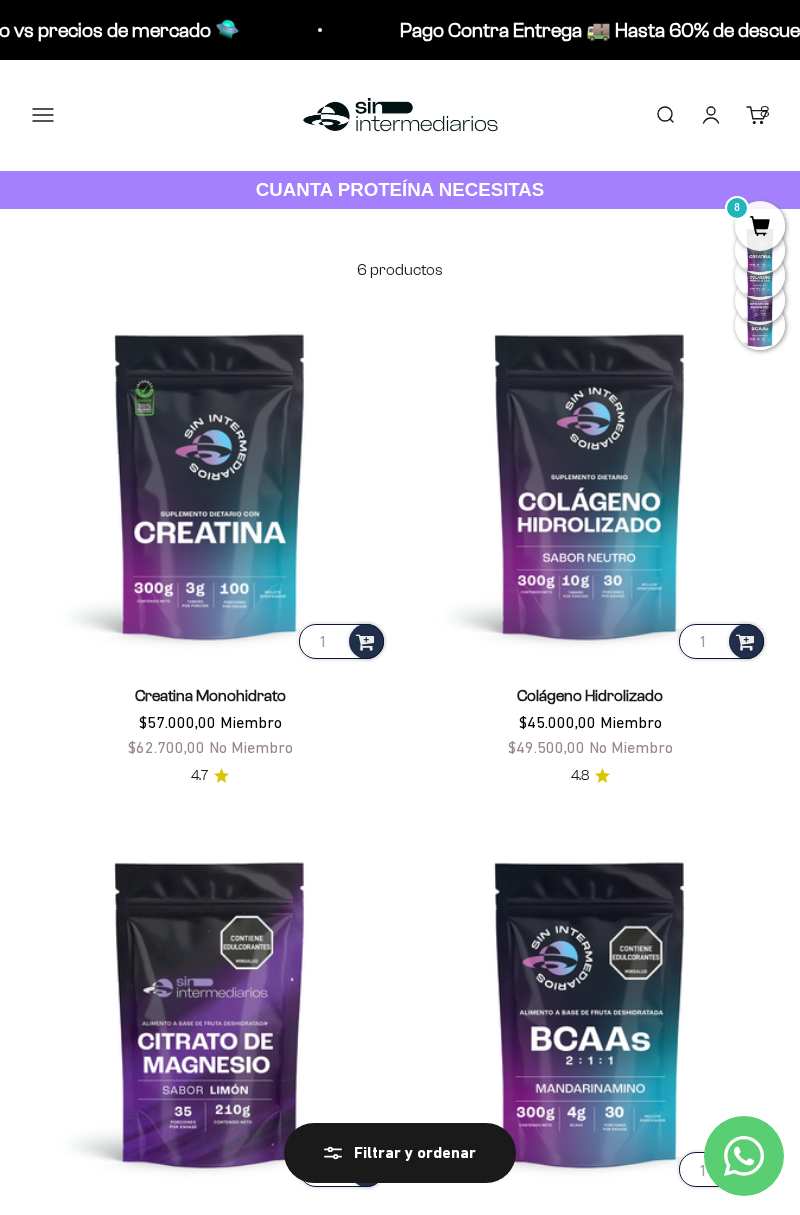 click on "Menú" at bounding box center (43, 115) 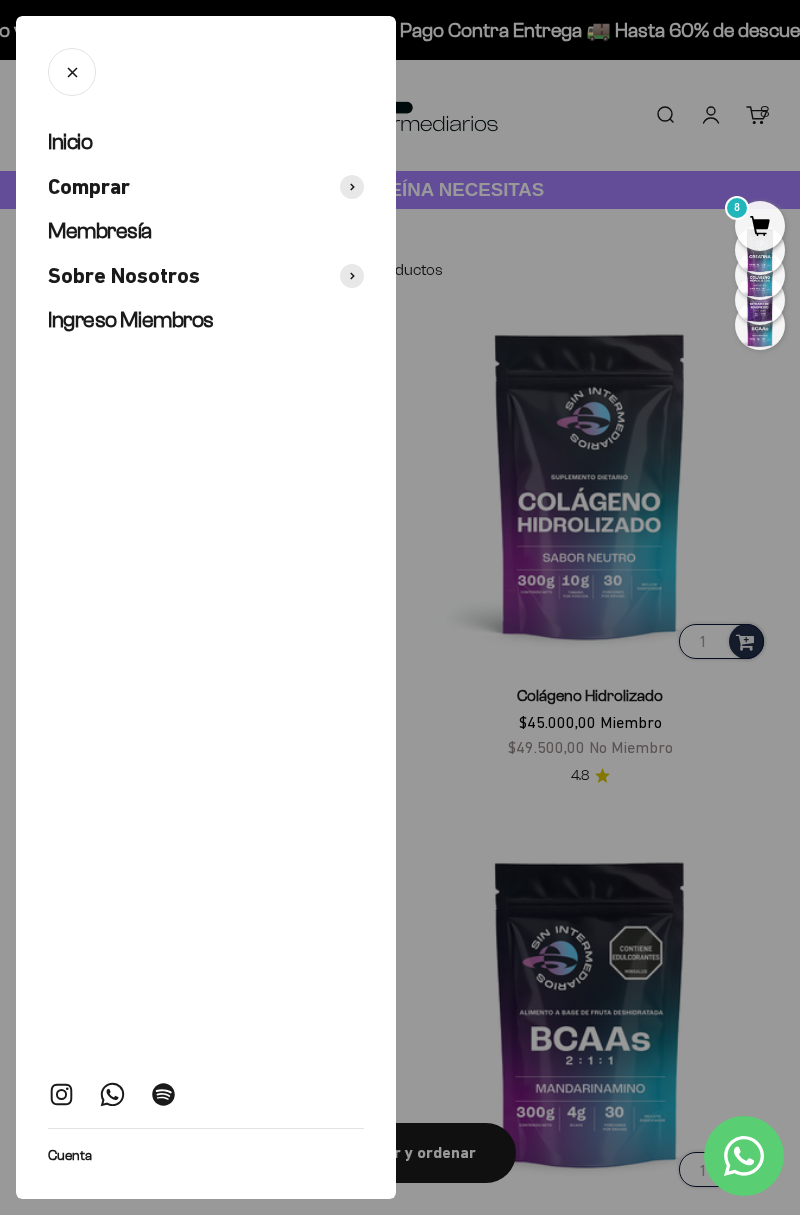 click on "Comprar" at bounding box center [206, 187] 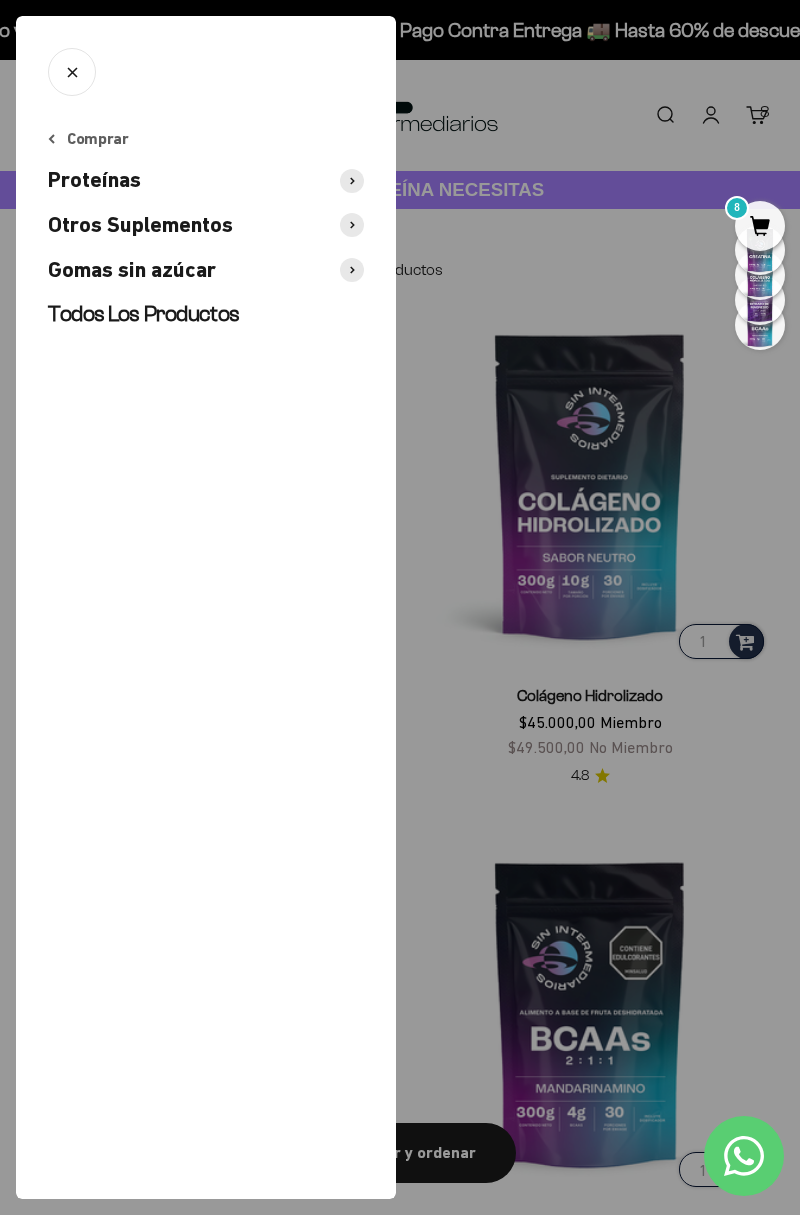 click at bounding box center [352, 225] 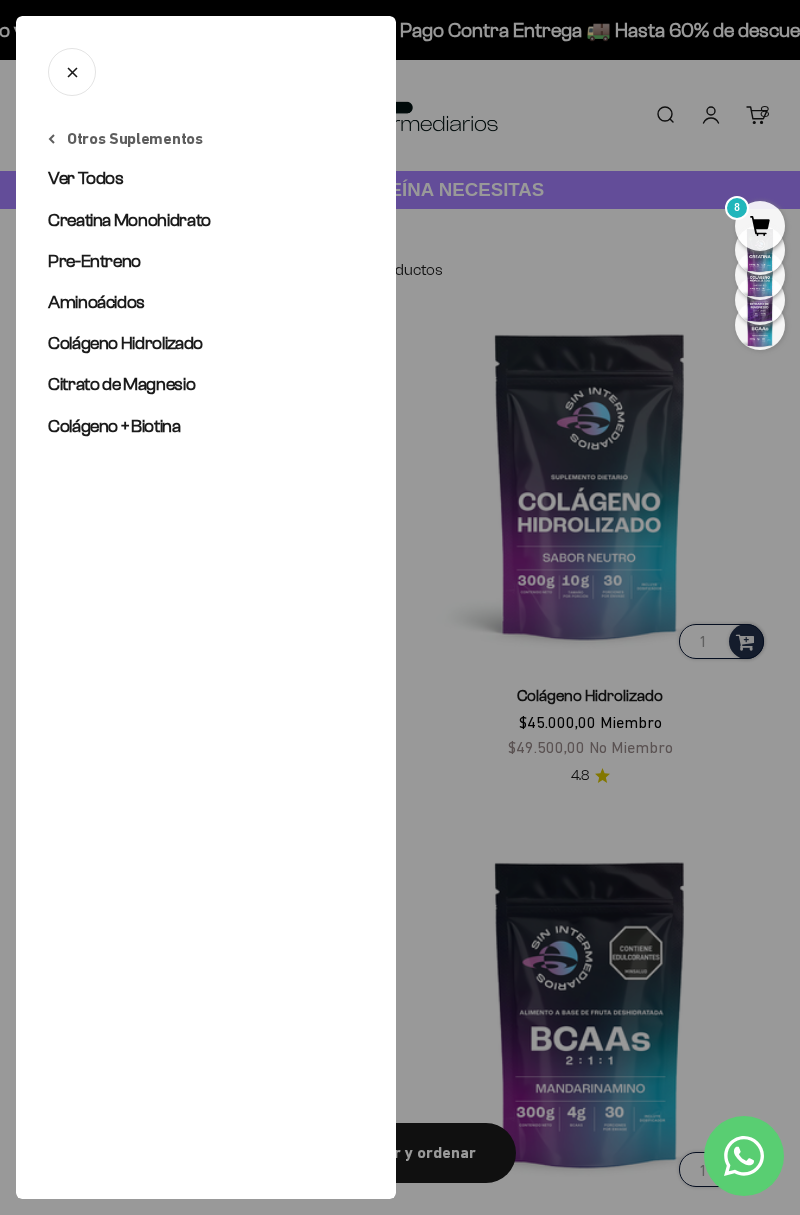 click on "Otros Suplementos" at bounding box center [125, 139] 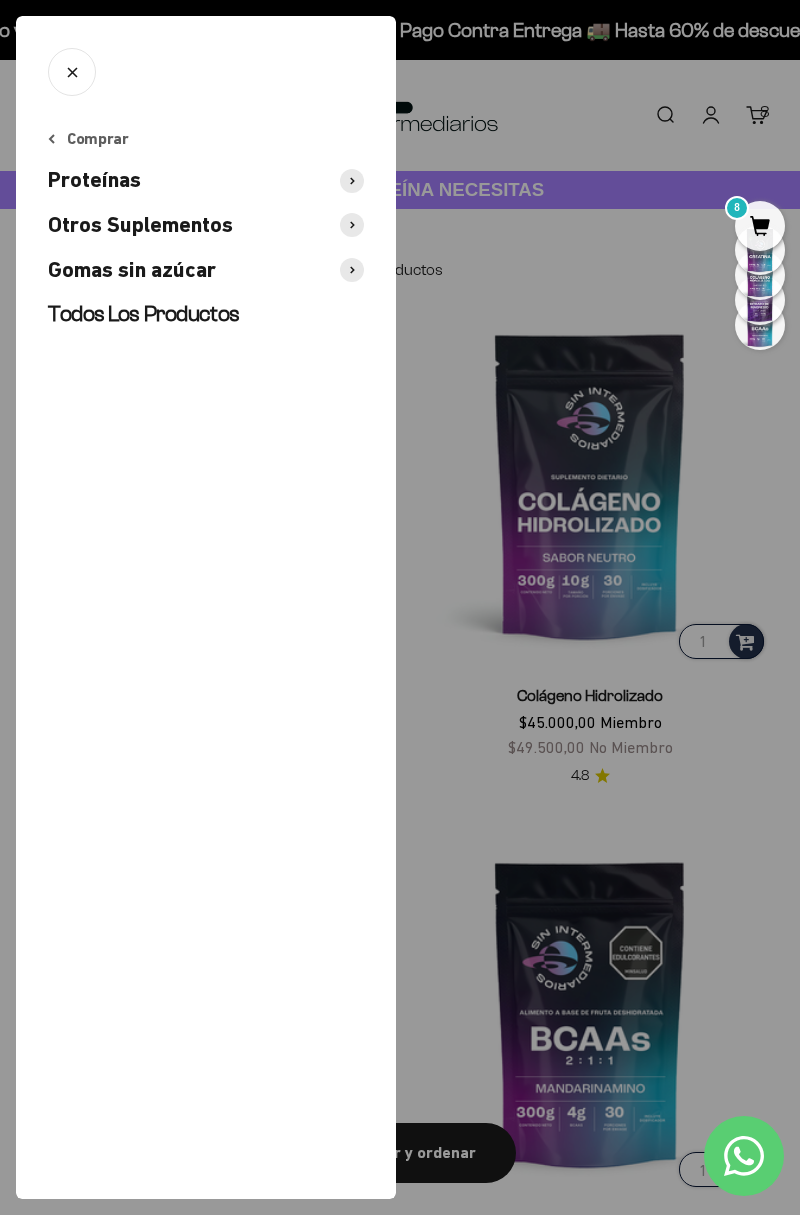 click on "Gomas sin azúcar" at bounding box center (132, 270) 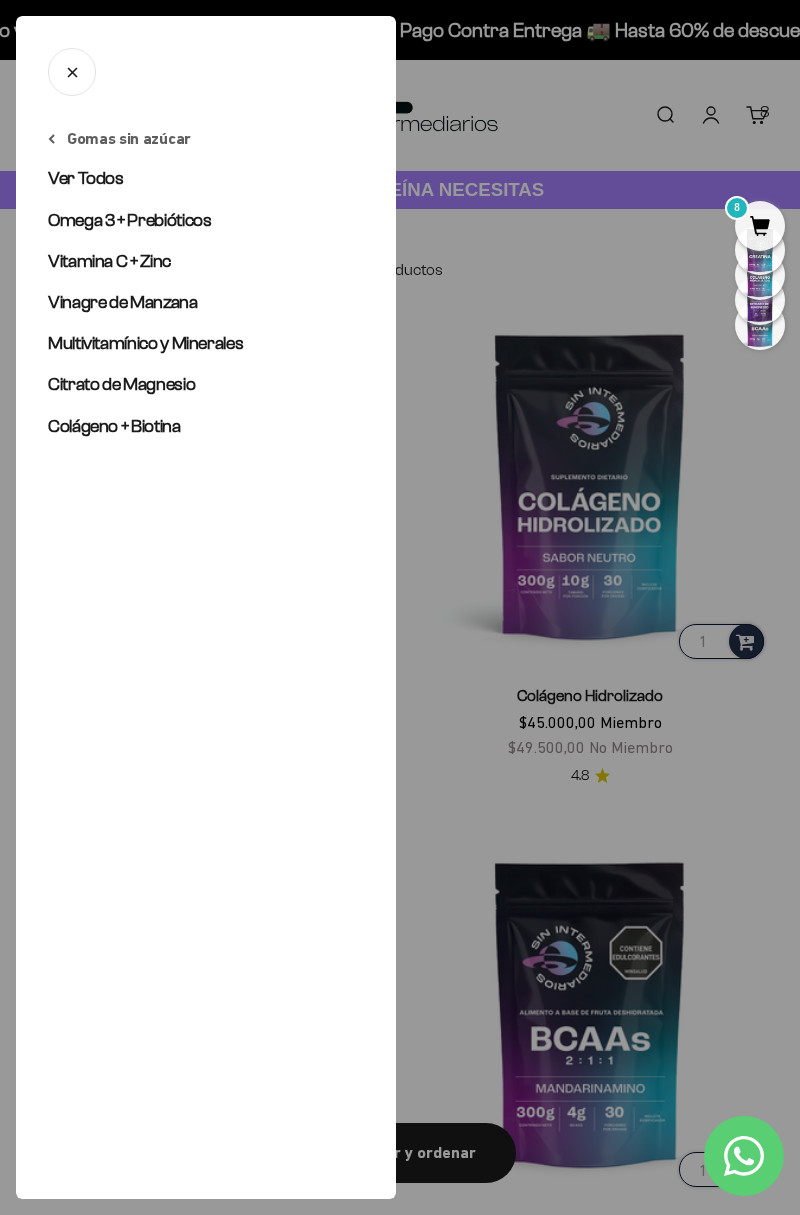 click on "Ver Todos" at bounding box center [86, 178] 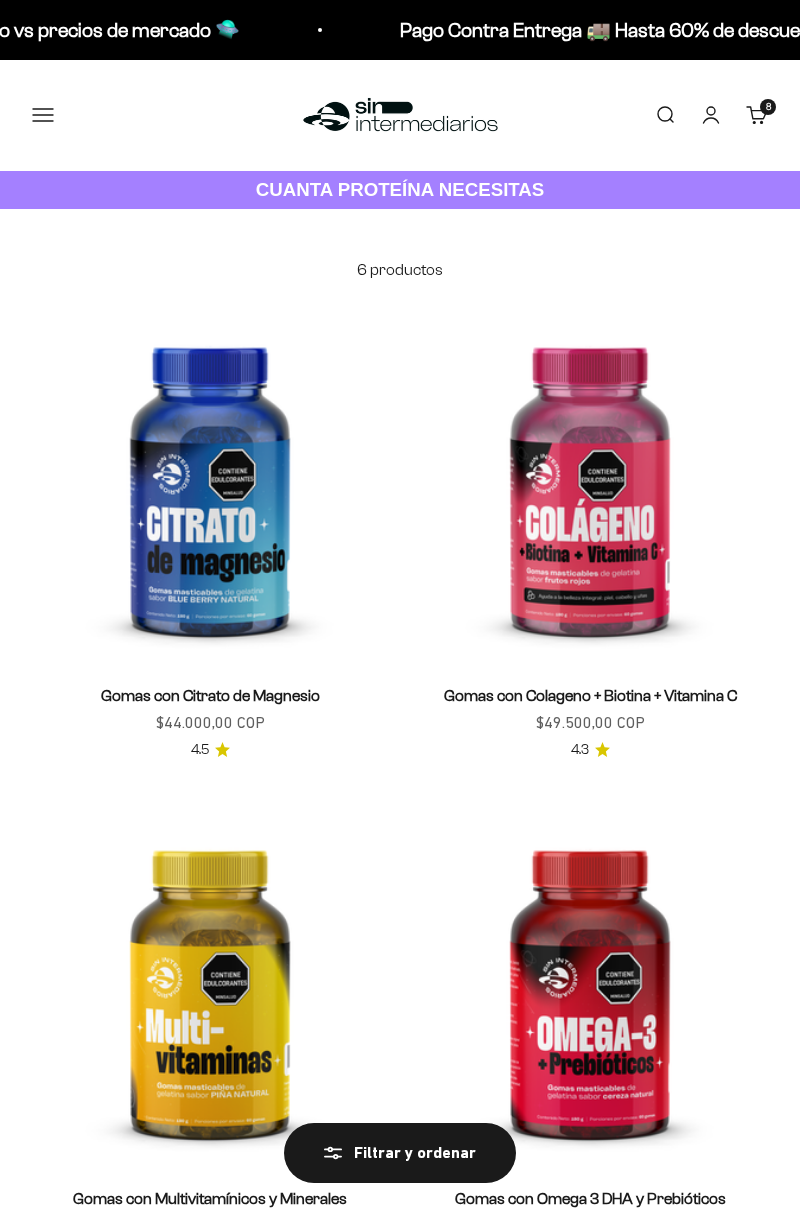 scroll, scrollTop: 0, scrollLeft: 0, axis: both 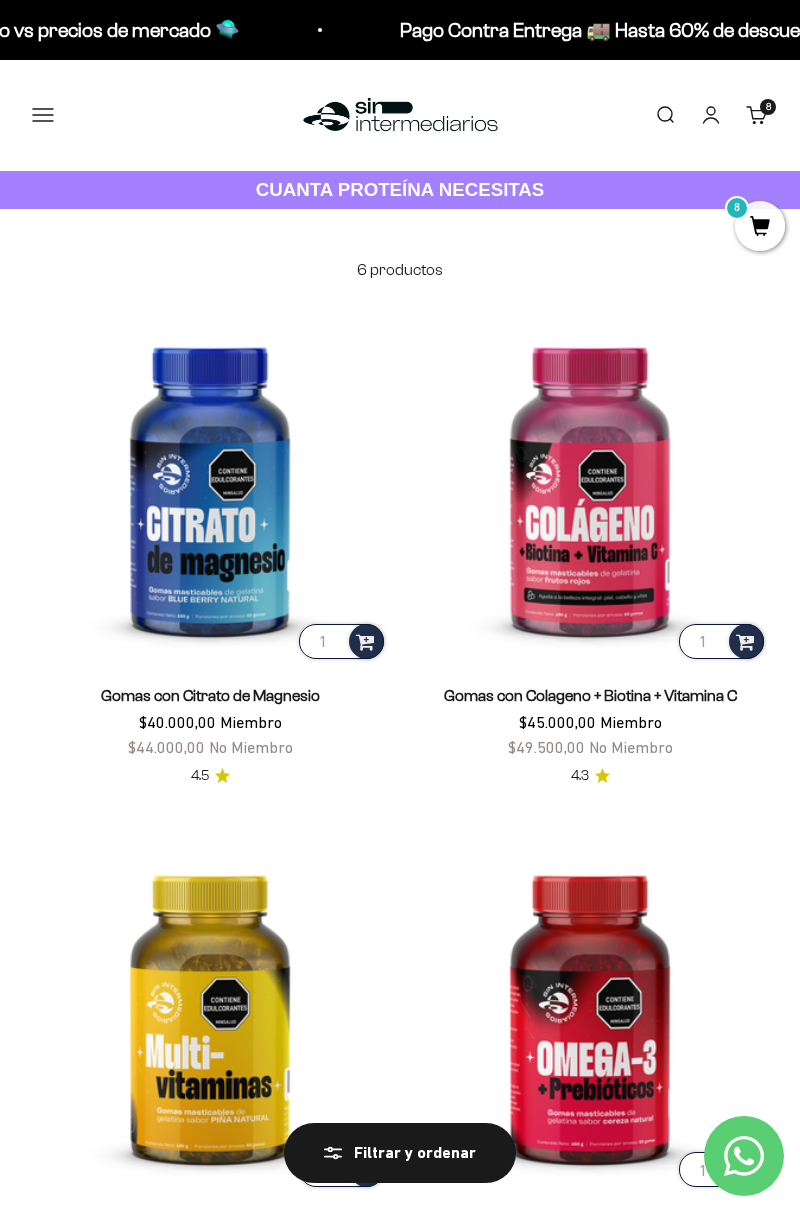 click on "Carrito
8 artículos
8" at bounding box center (757, 115) 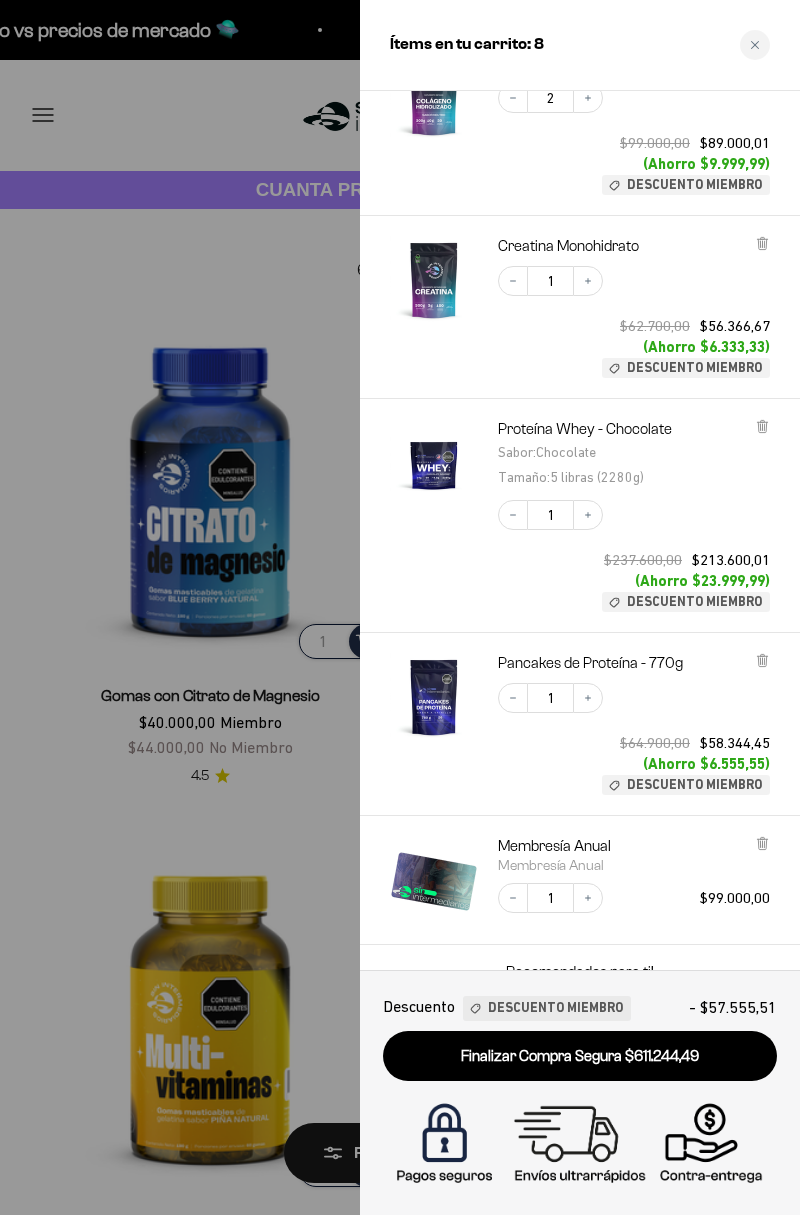 scroll, scrollTop: 641, scrollLeft: 0, axis: vertical 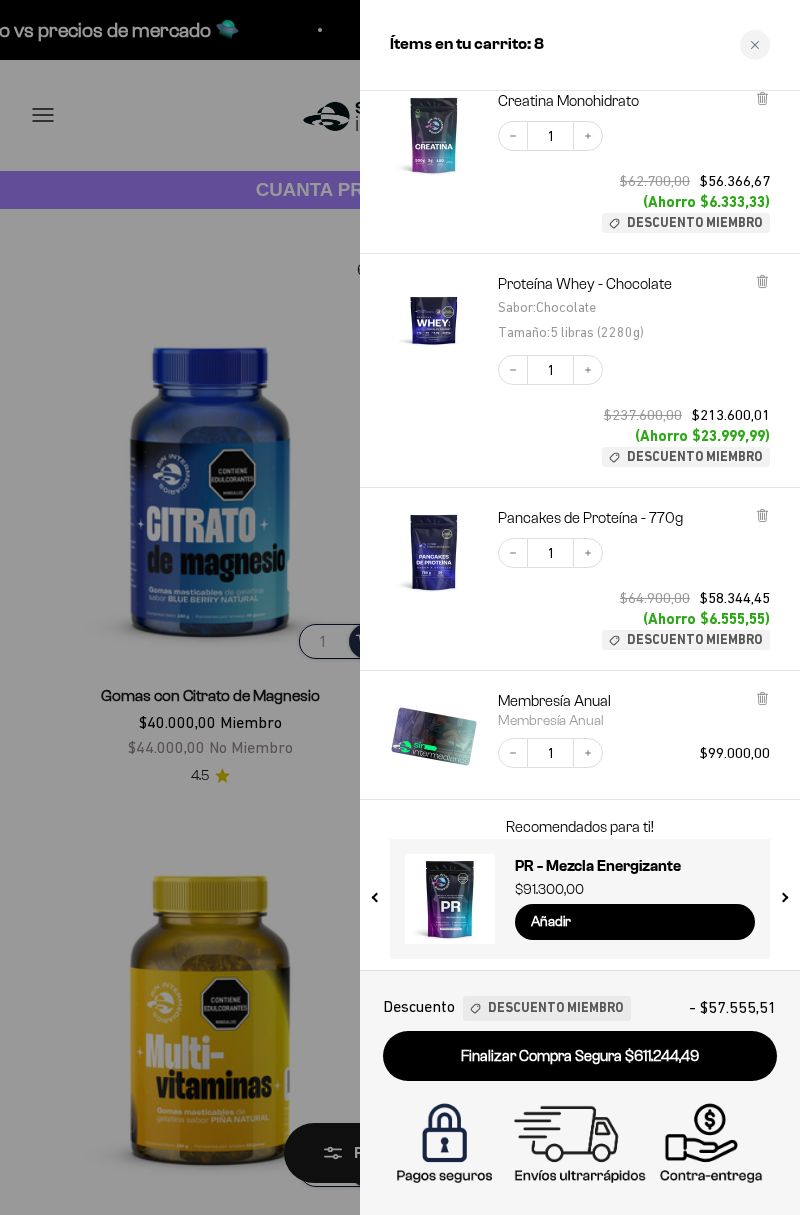 click at bounding box center [400, 607] 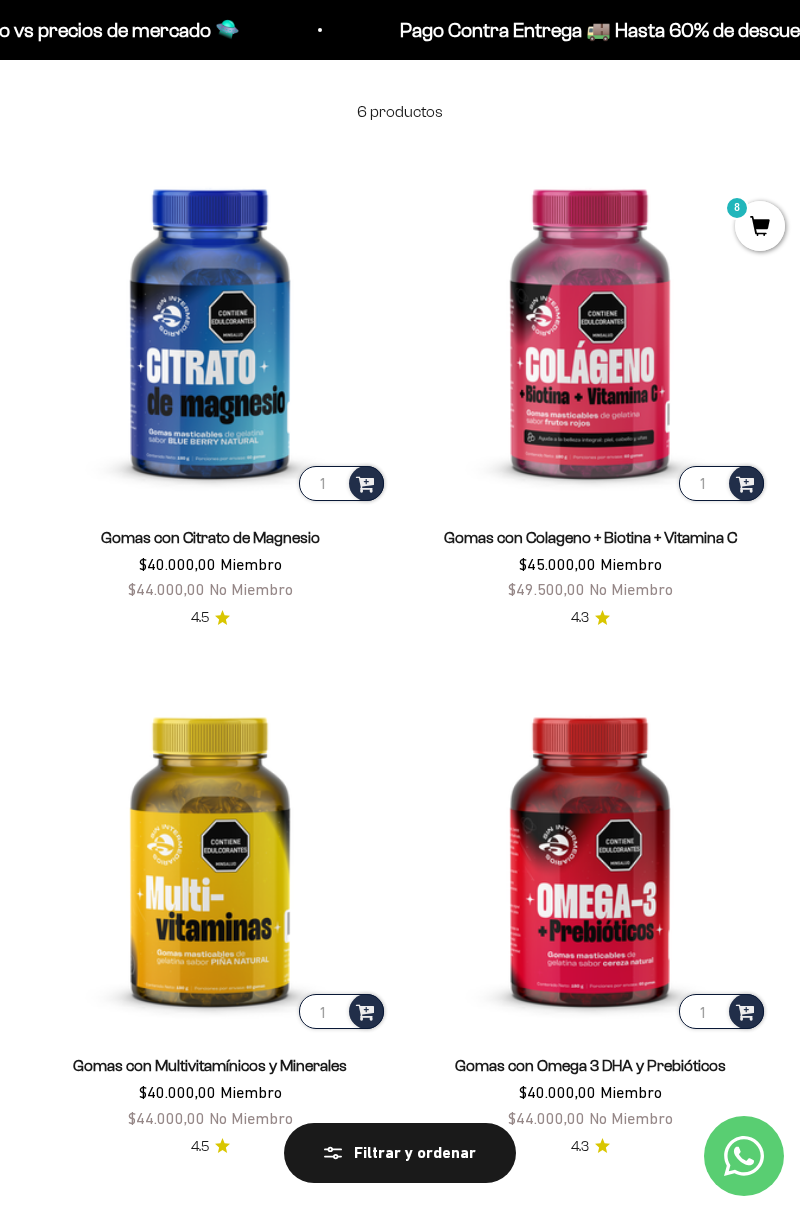 scroll, scrollTop: 162, scrollLeft: 0, axis: vertical 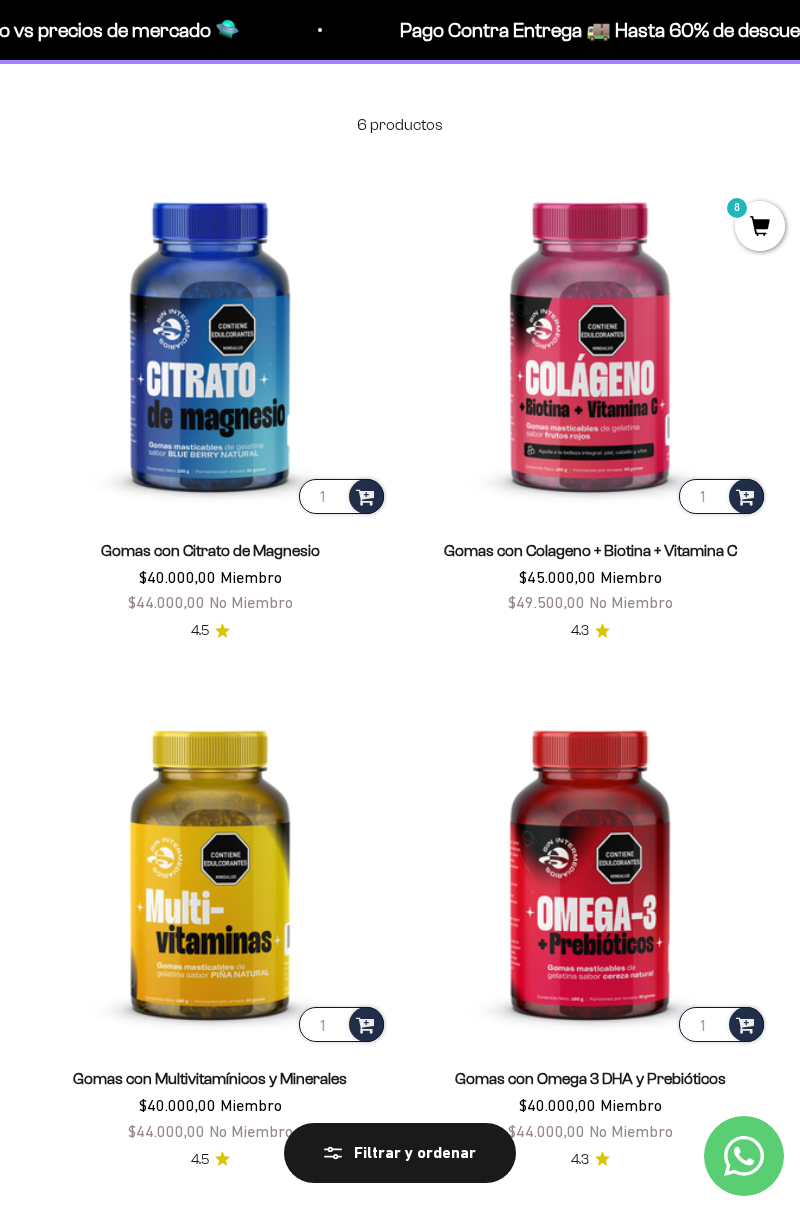 click at bounding box center [745, 495] 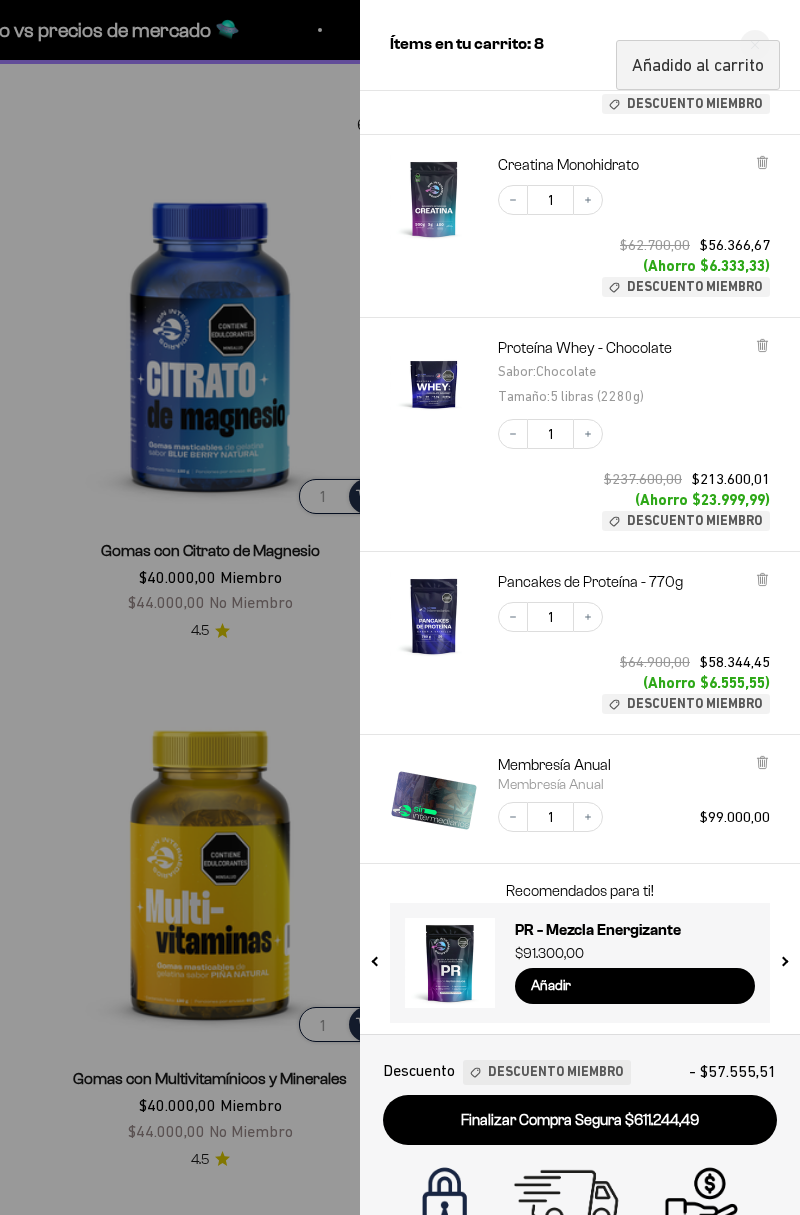 scroll, scrollTop: 0, scrollLeft: 0, axis: both 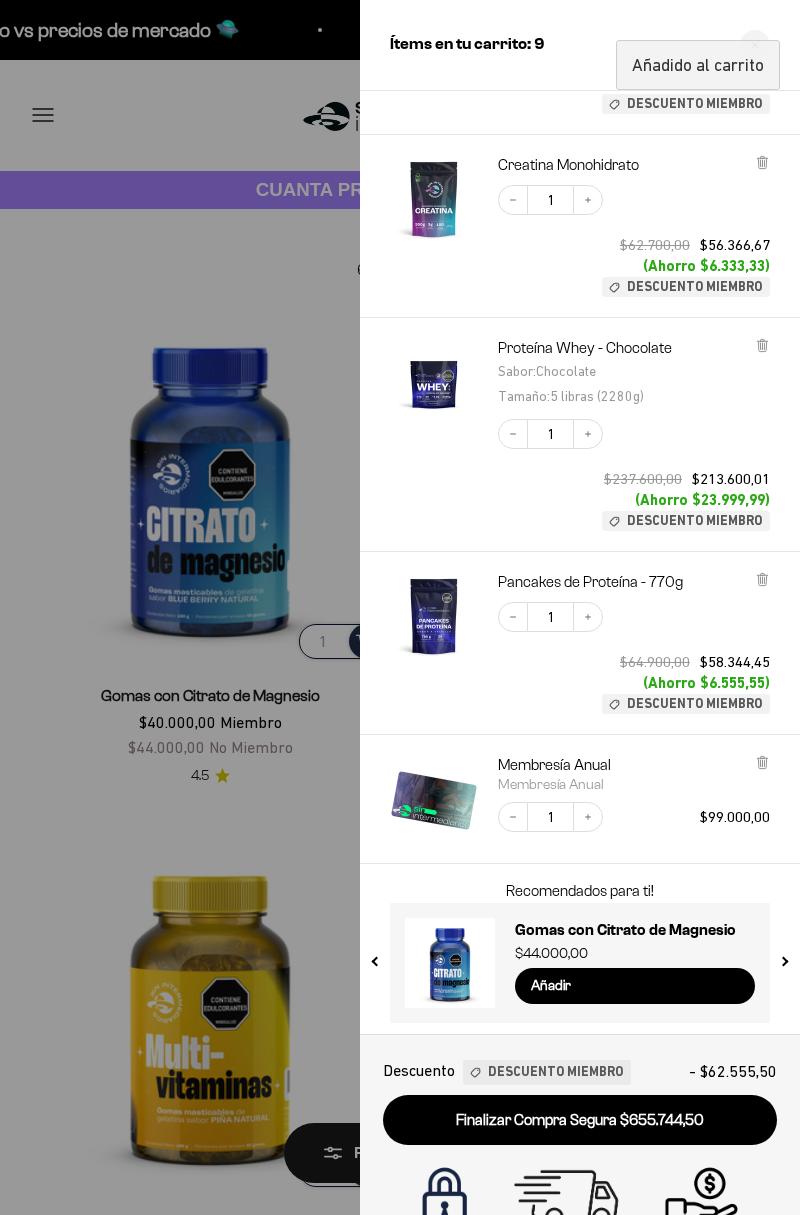 click at bounding box center [400, 607] 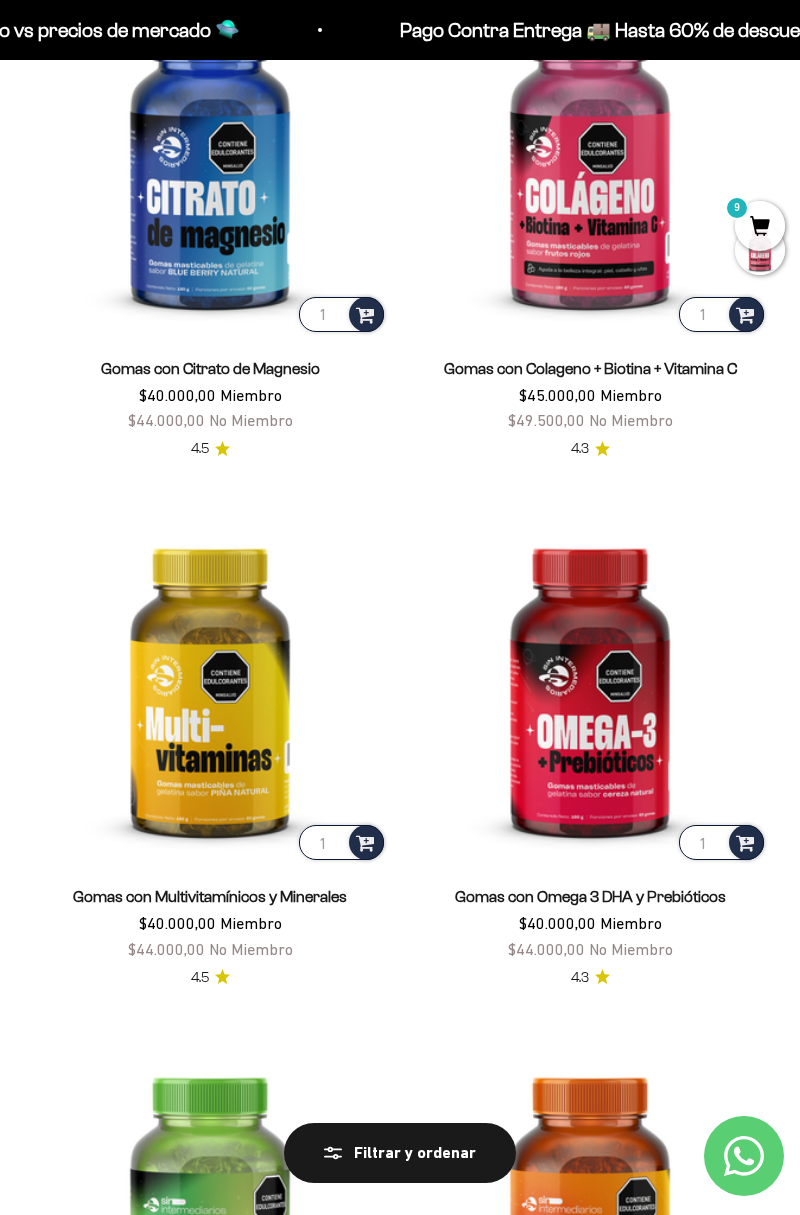 scroll, scrollTop: 331, scrollLeft: 0, axis: vertical 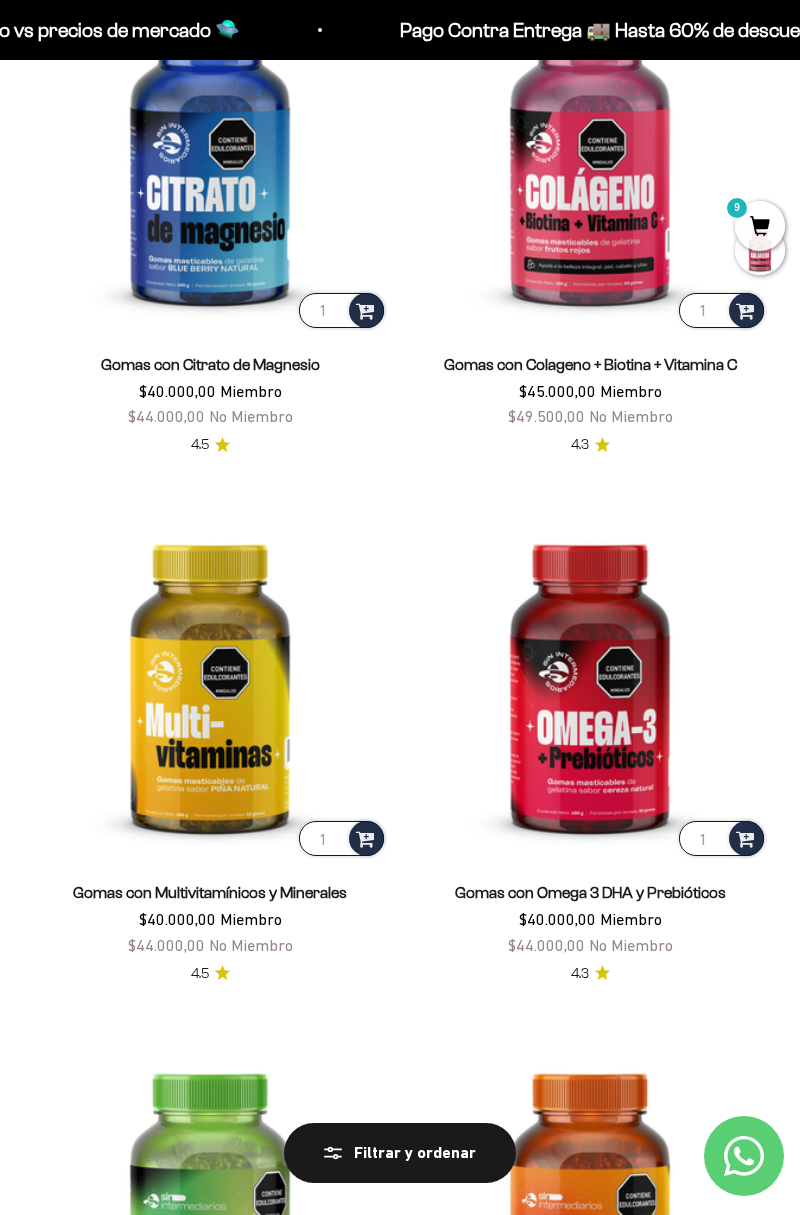 click at bounding box center (365, 837) 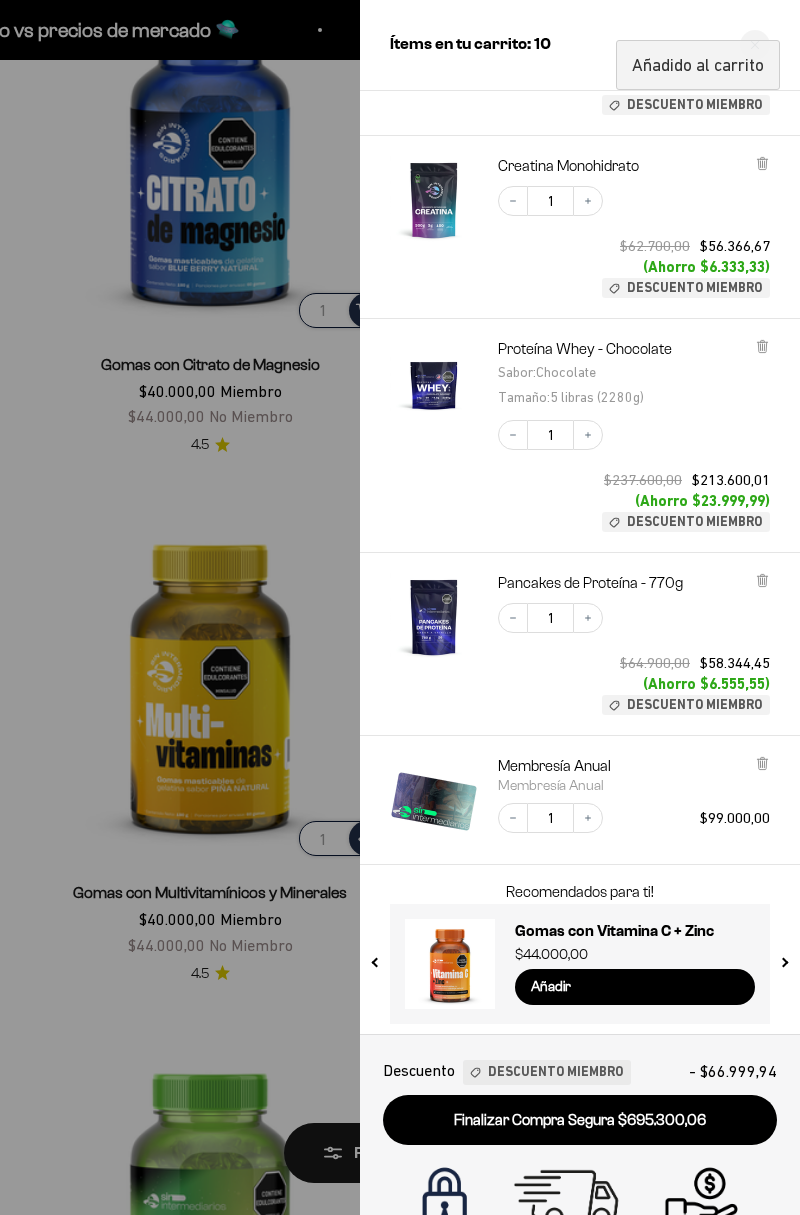 scroll, scrollTop: 982, scrollLeft: 0, axis: vertical 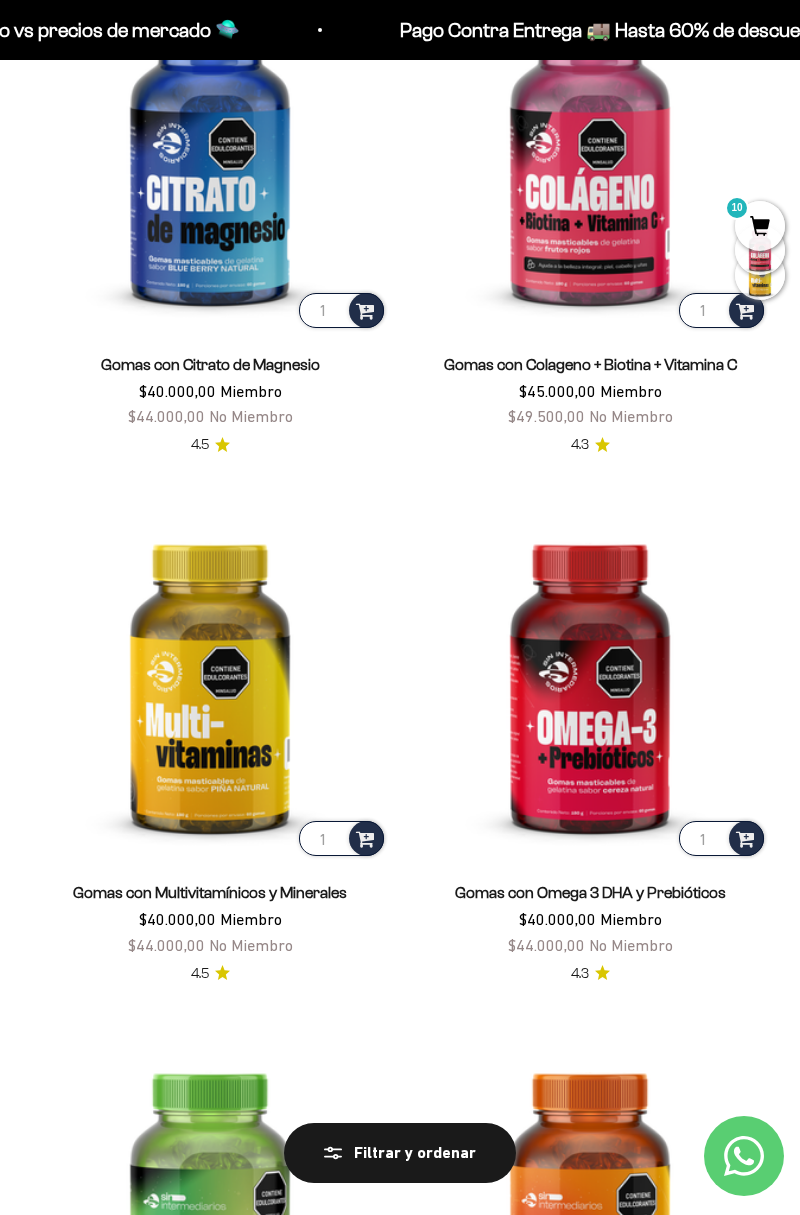 click at bounding box center [745, 837] 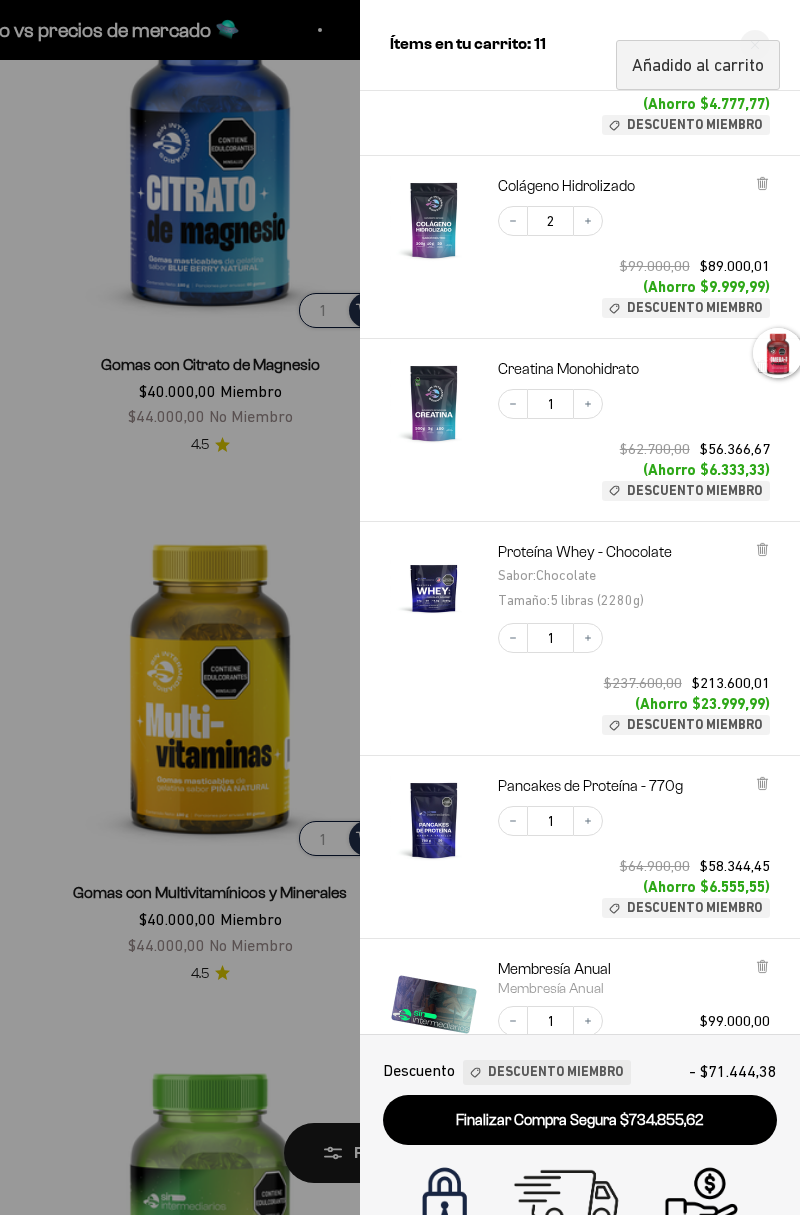 scroll, scrollTop: 1185, scrollLeft: 0, axis: vertical 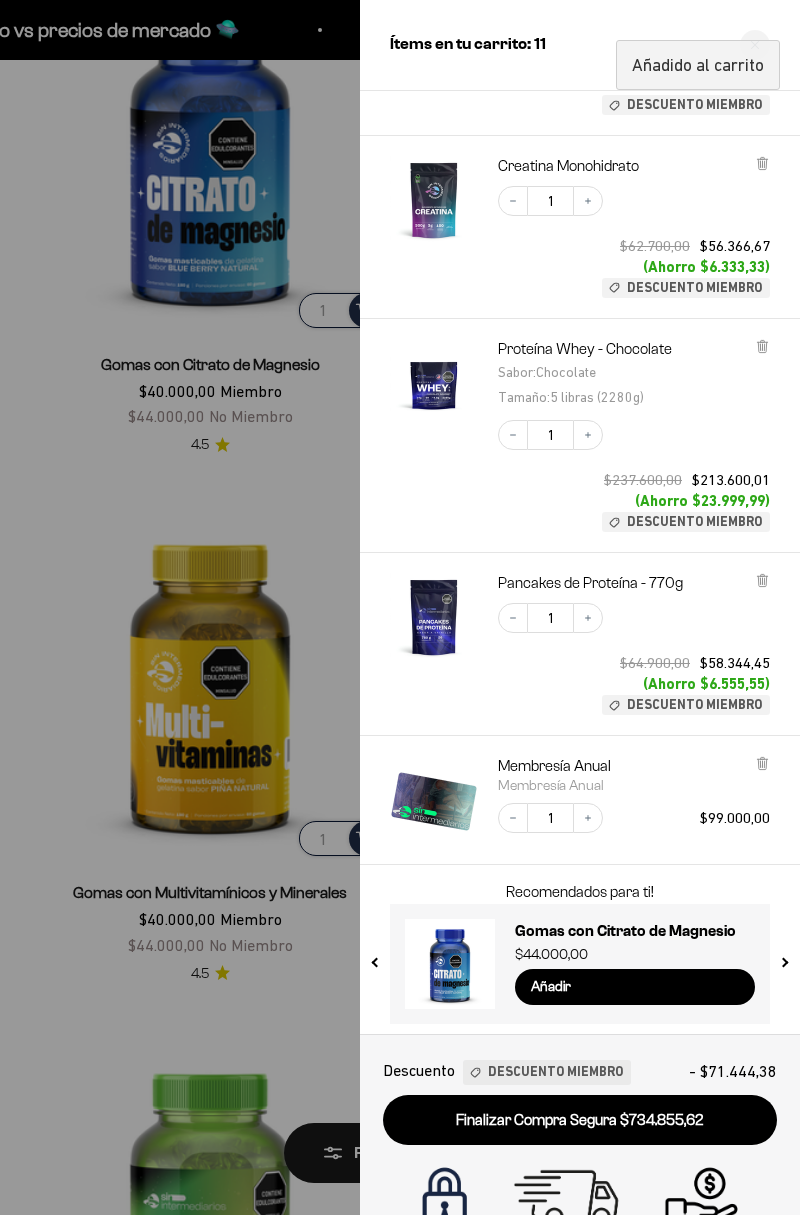 click at bounding box center (400, 607) 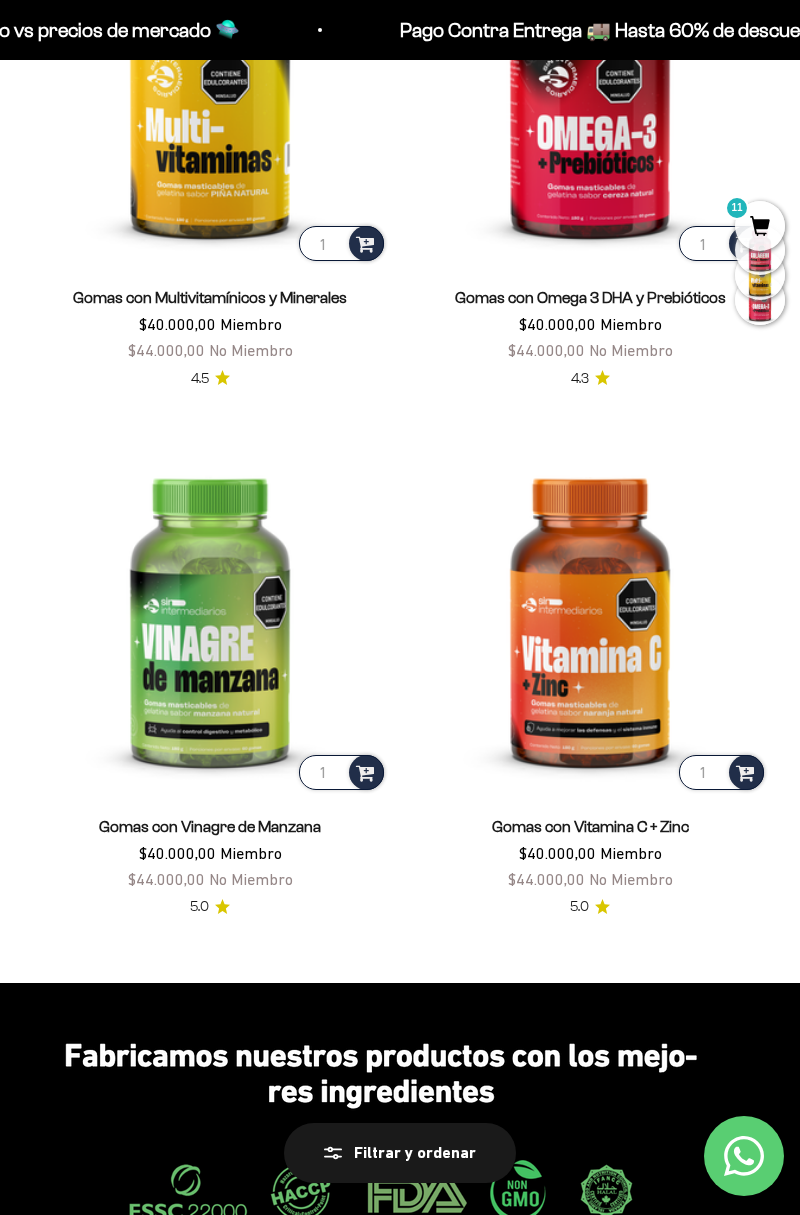 scroll, scrollTop: 927, scrollLeft: 0, axis: vertical 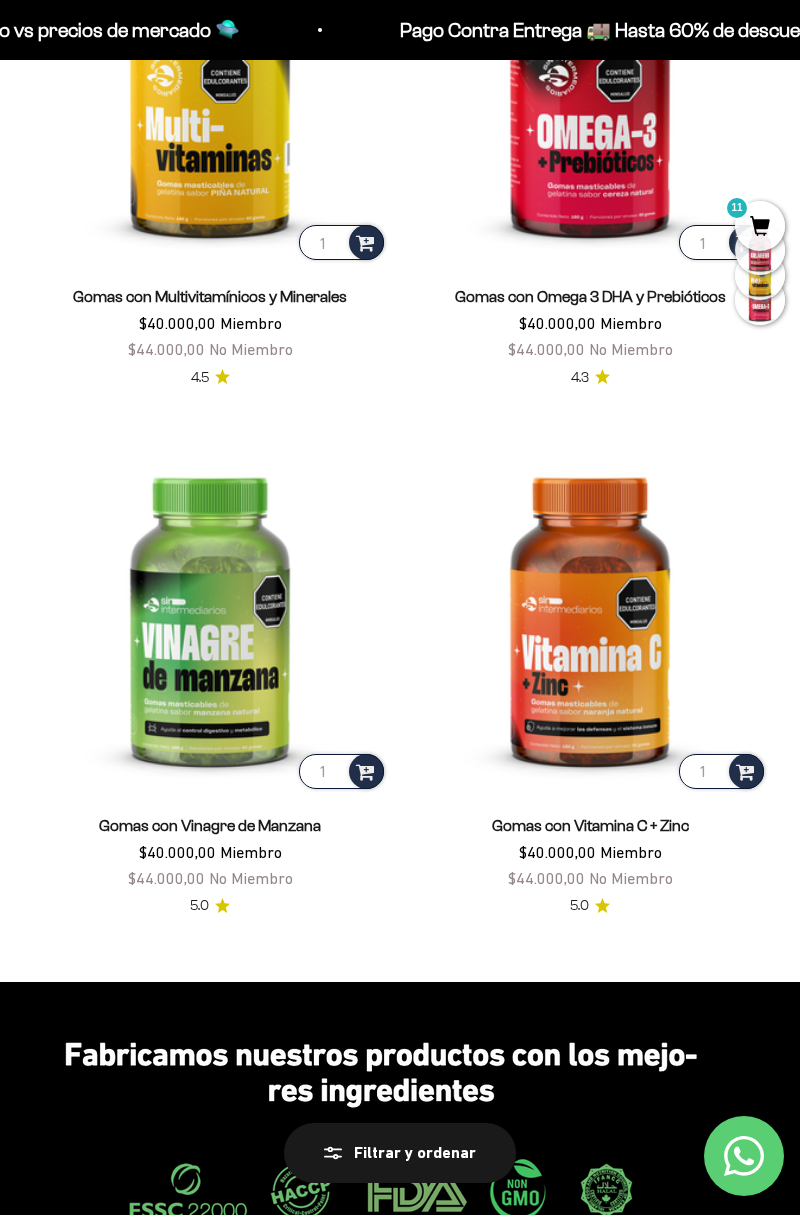 click at bounding box center (365, 770) 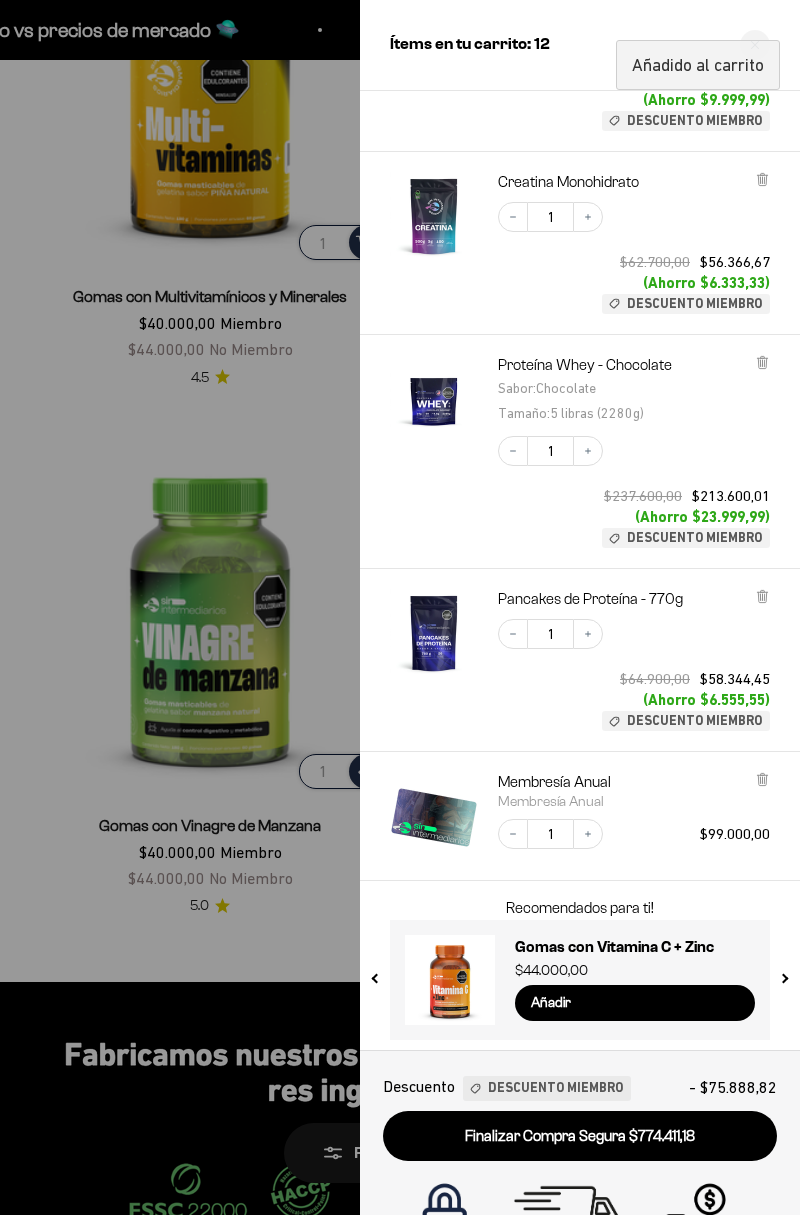 click at bounding box center [400, 607] 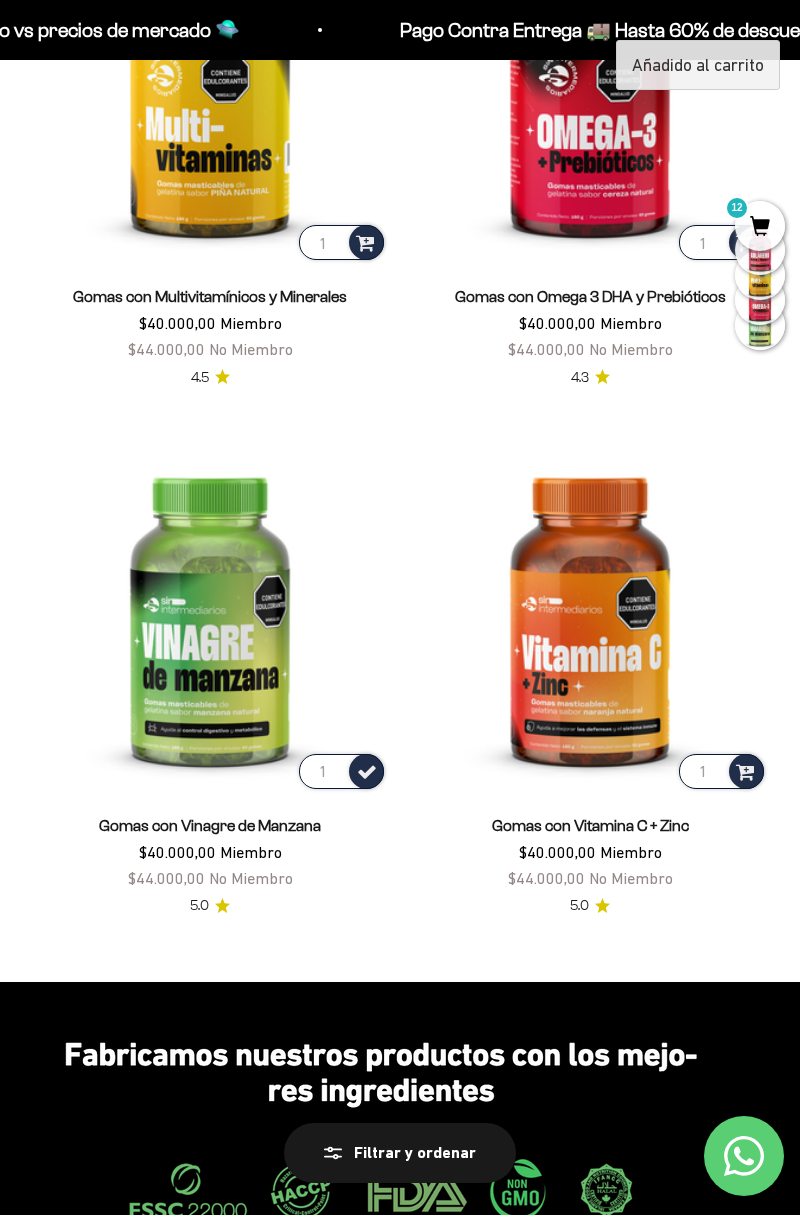 scroll, scrollTop: 1368, scrollLeft: 0, axis: vertical 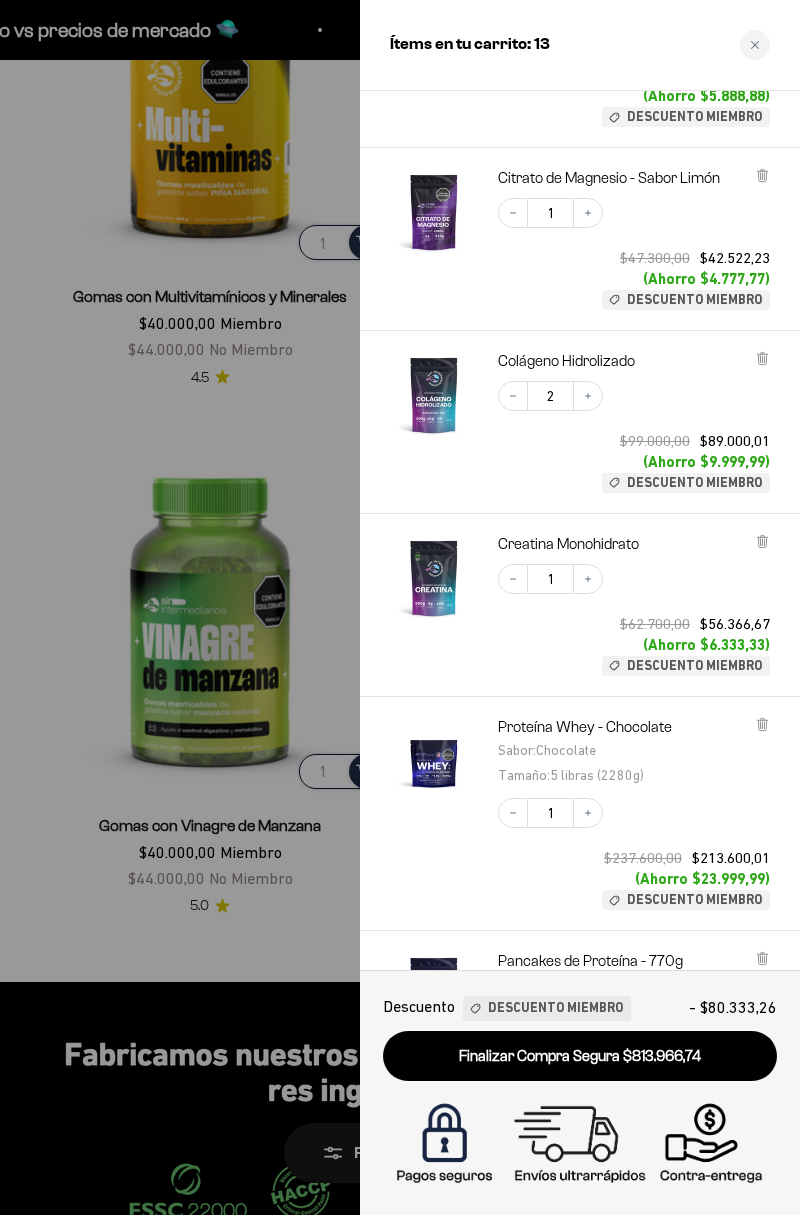 click on "Decrease quantity" at bounding box center (513, 213) 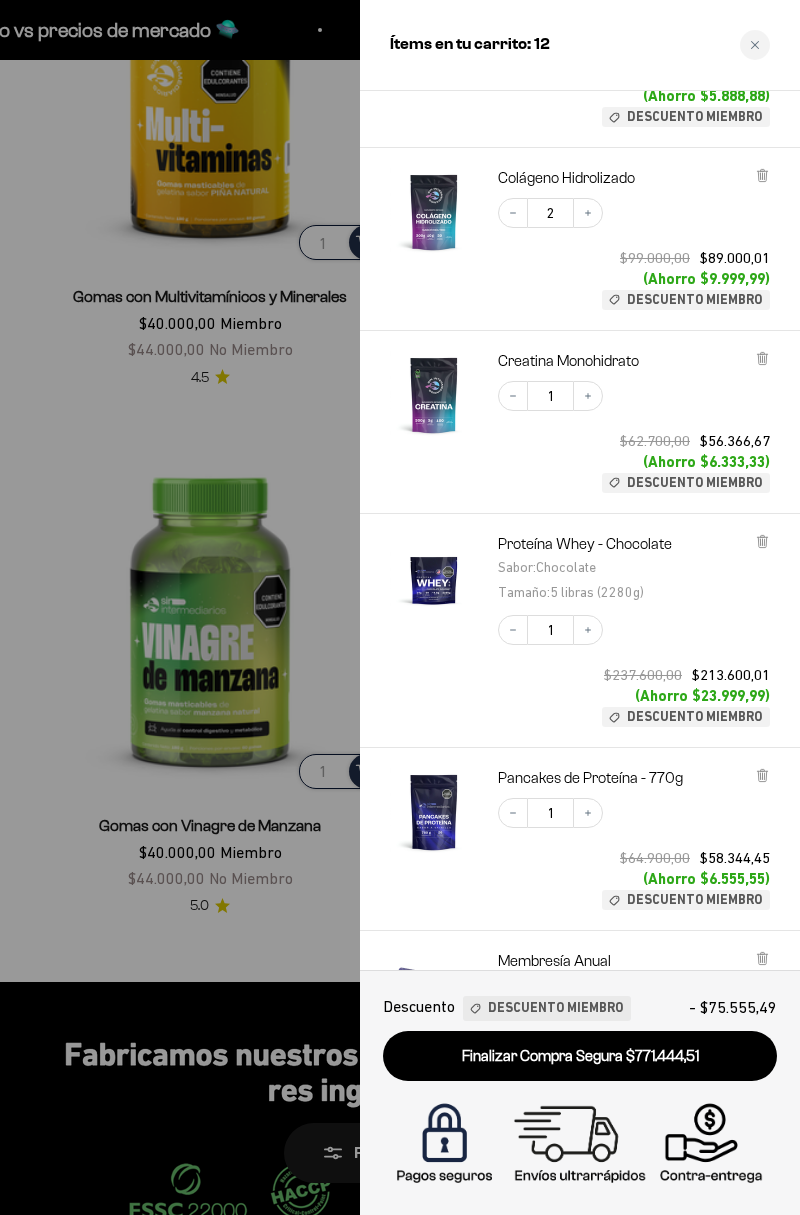 click on "Decrease quantity" at bounding box center (513, 213) 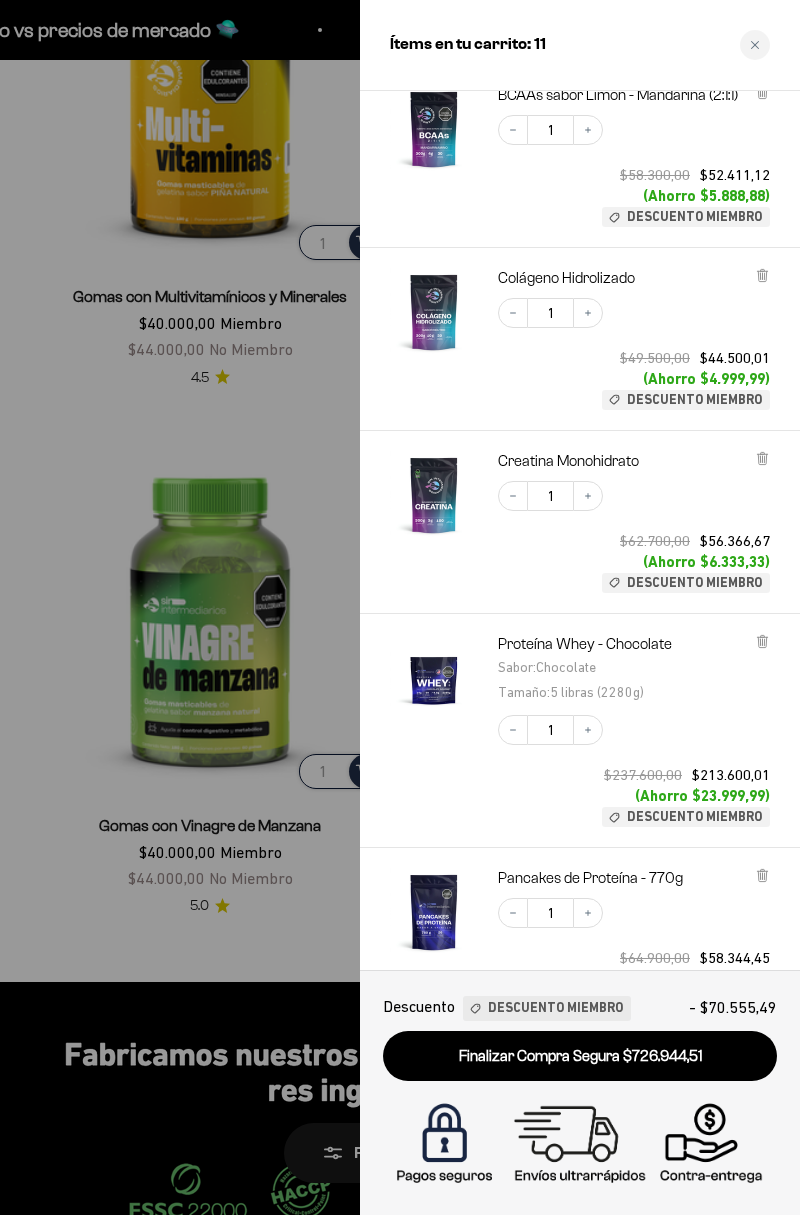 scroll, scrollTop: 1075, scrollLeft: 0, axis: vertical 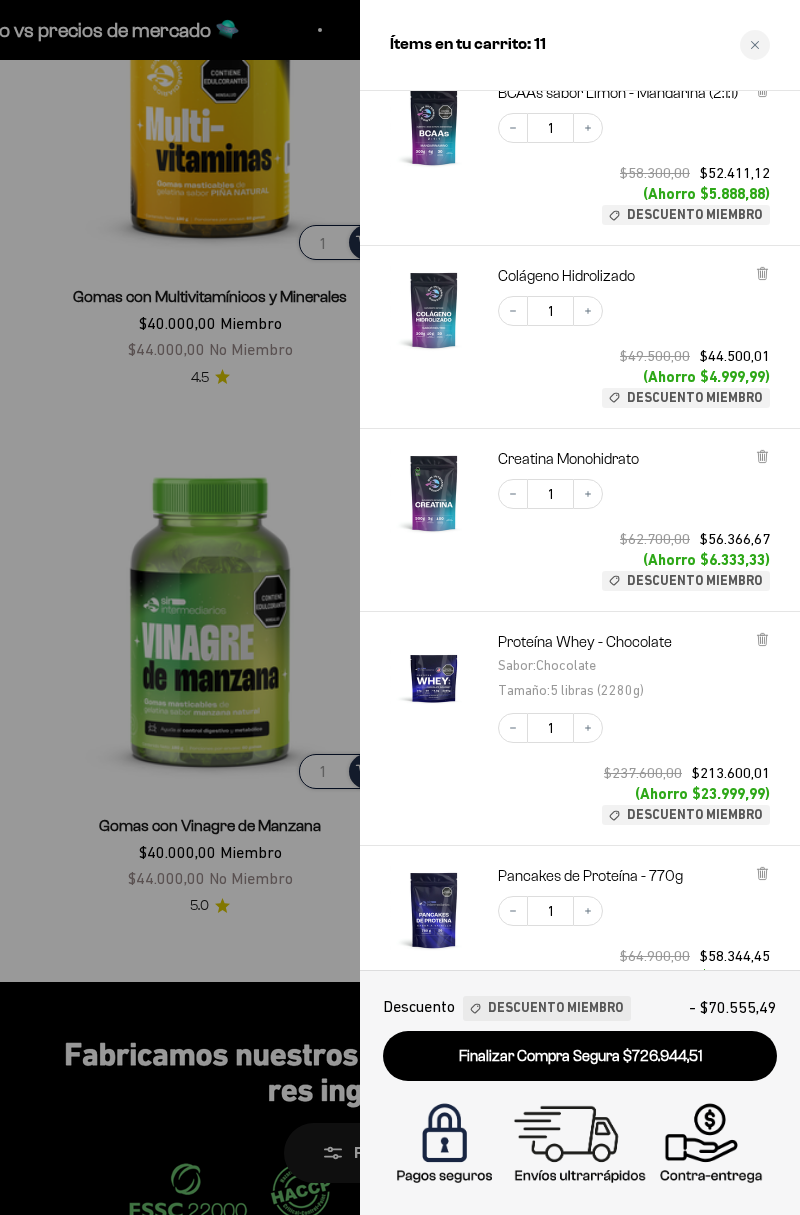 click 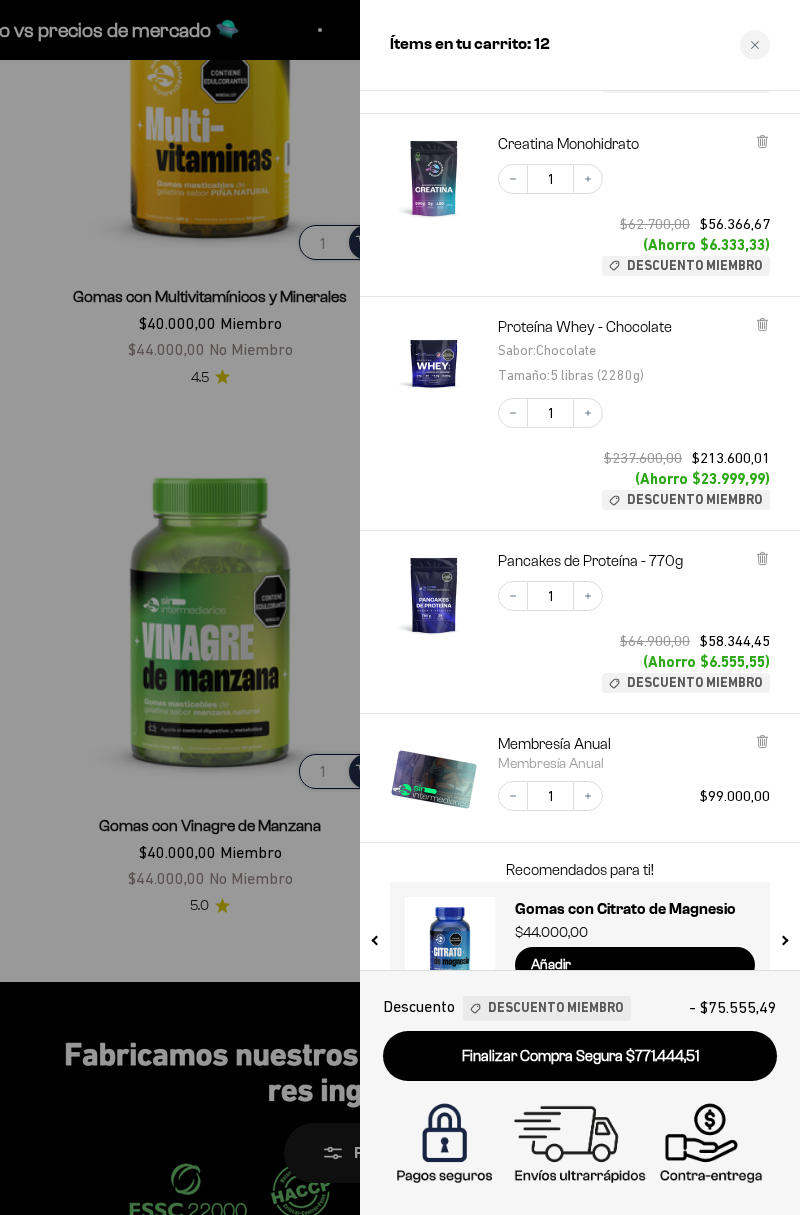 scroll, scrollTop: 1432, scrollLeft: 0, axis: vertical 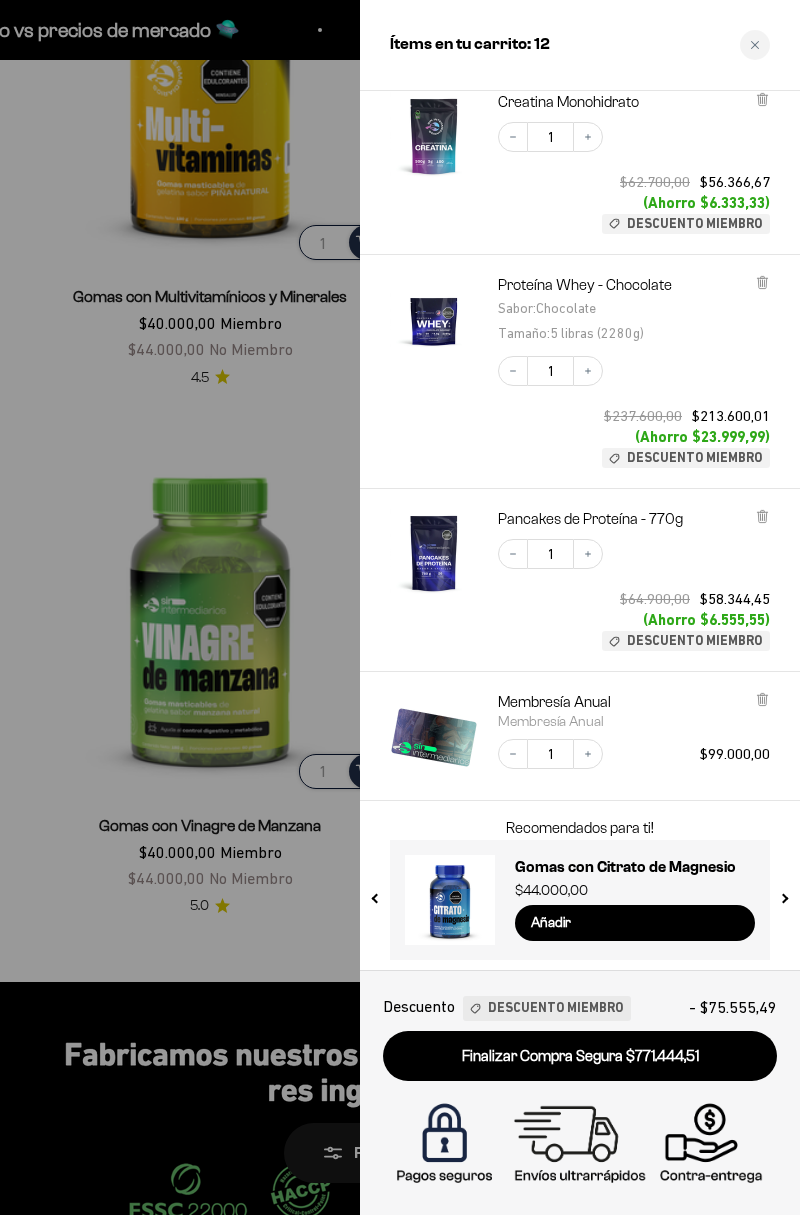 click 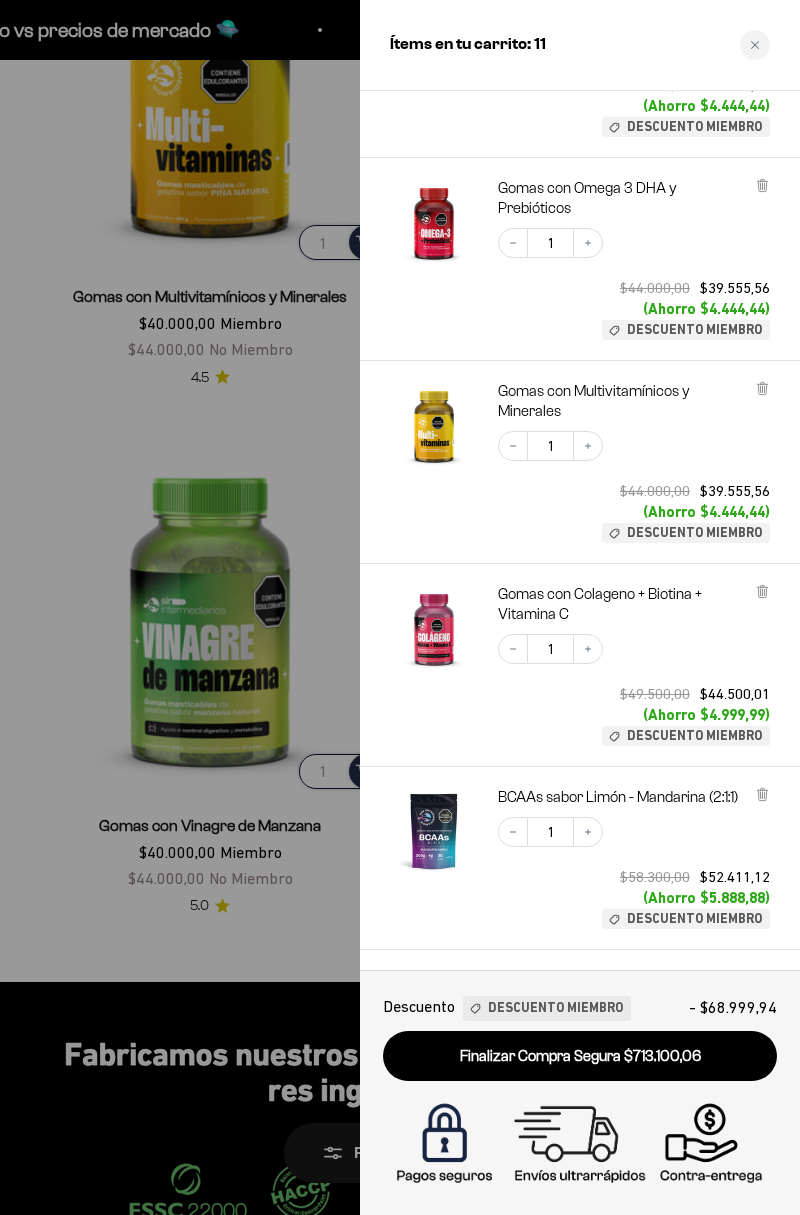 scroll, scrollTop: 0, scrollLeft: 0, axis: both 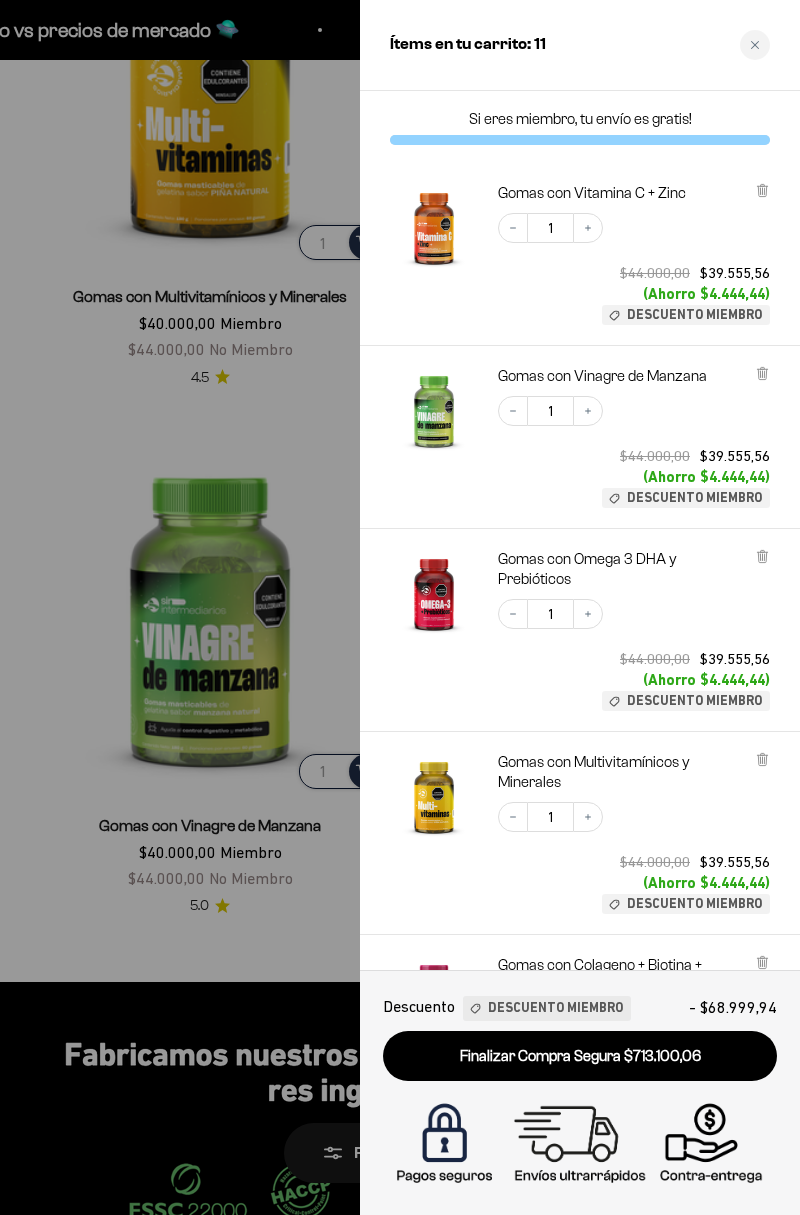 click at bounding box center [400, 607] 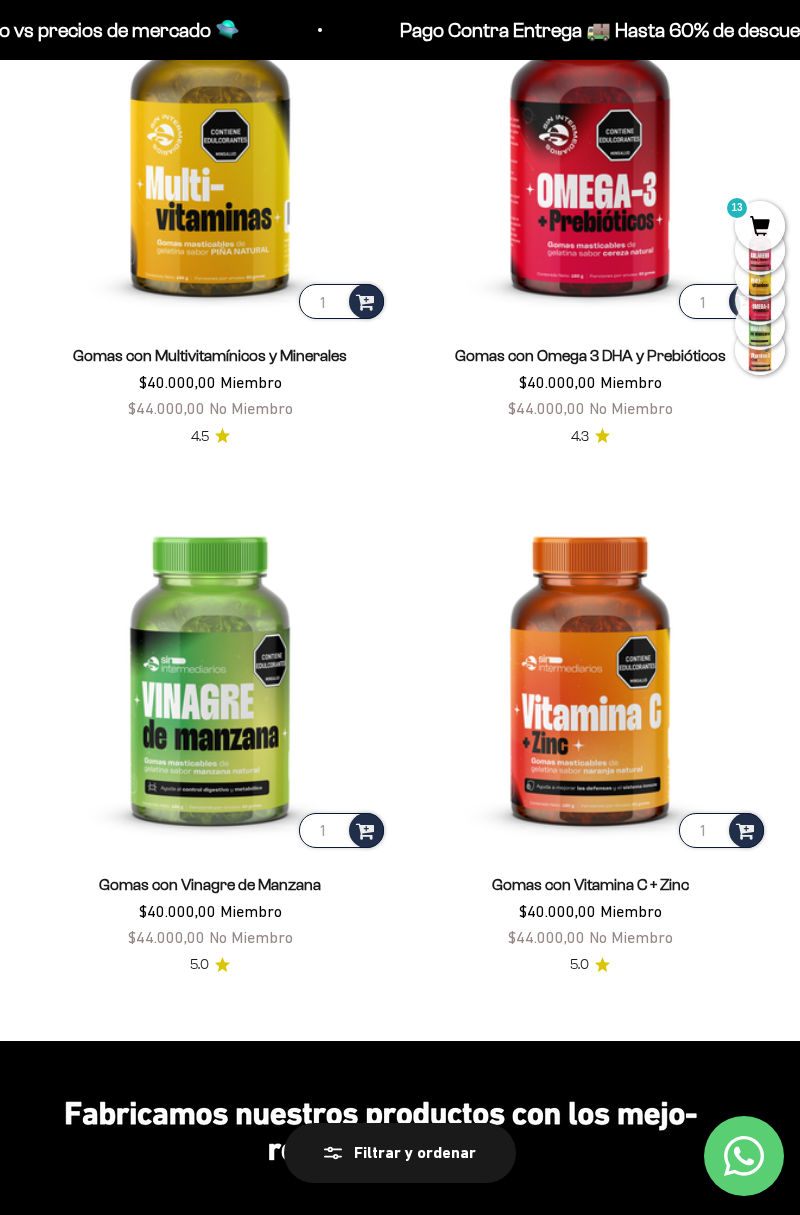 scroll, scrollTop: 0, scrollLeft: 0, axis: both 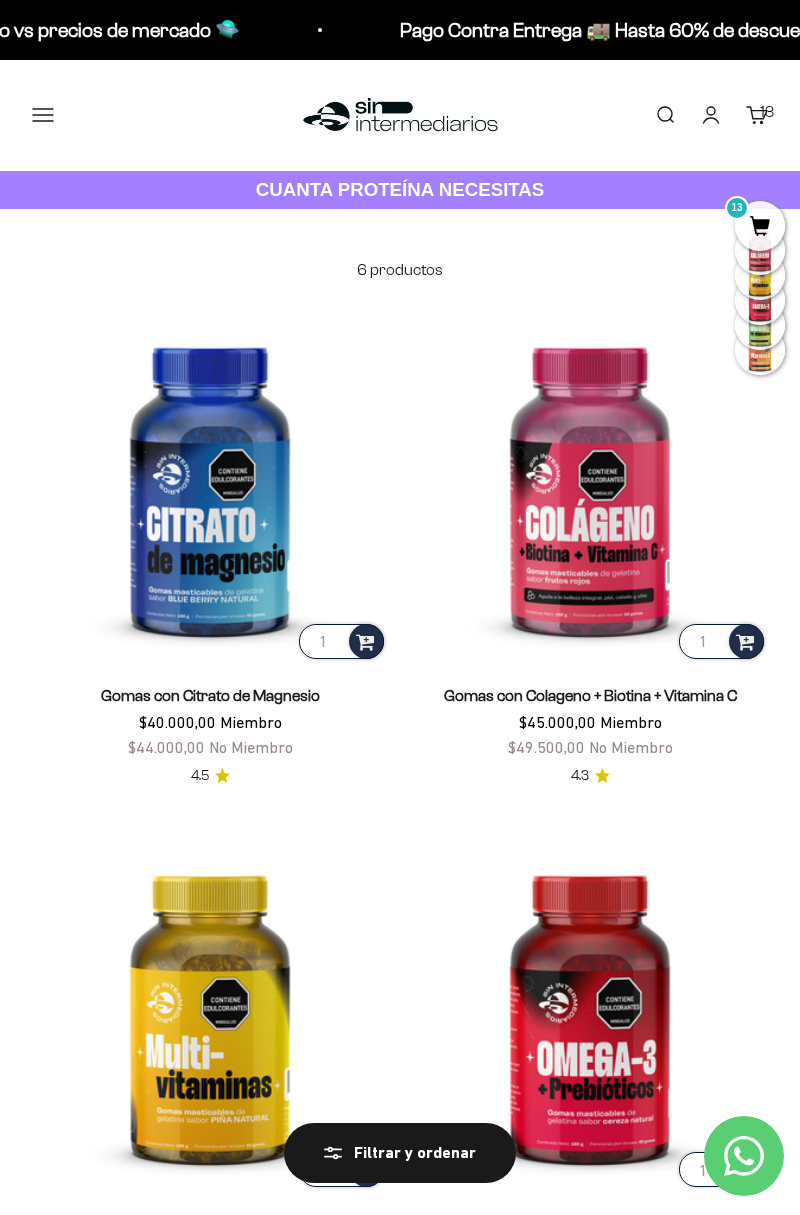click on "Menú" at bounding box center [43, 115] 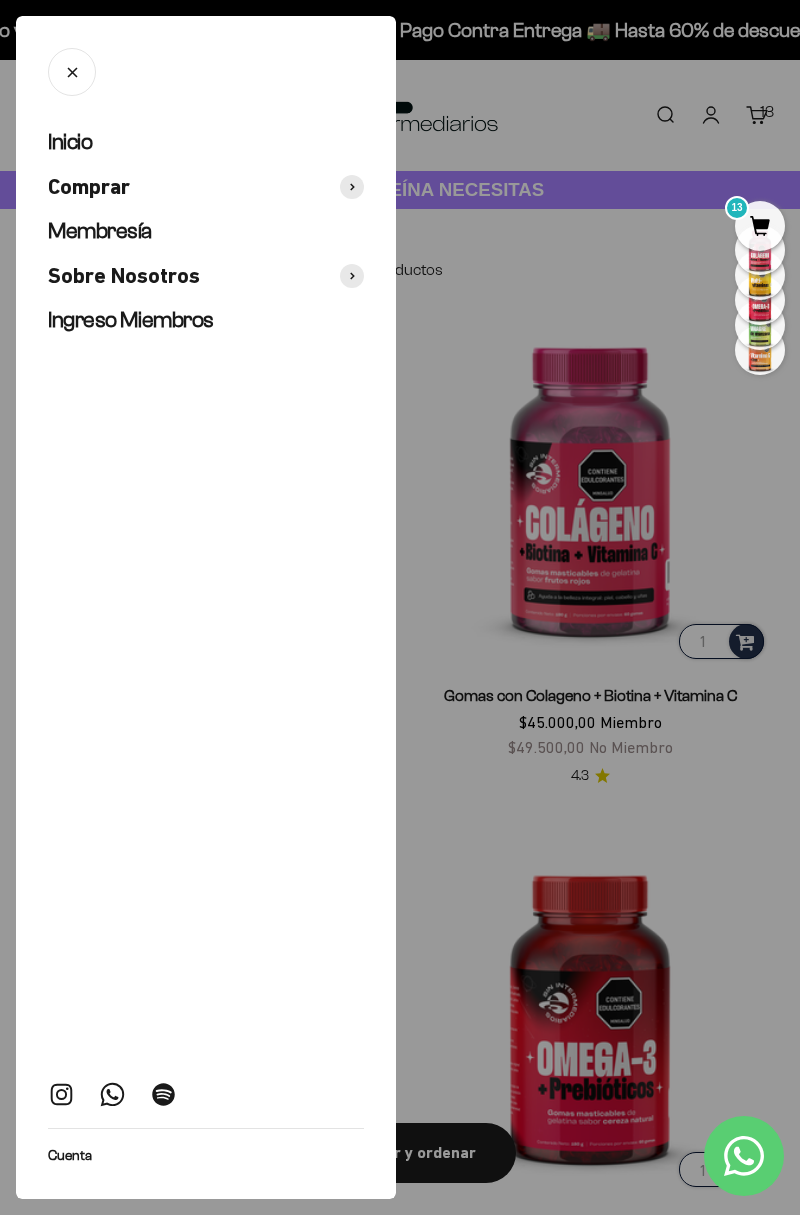 click at bounding box center [352, 187] 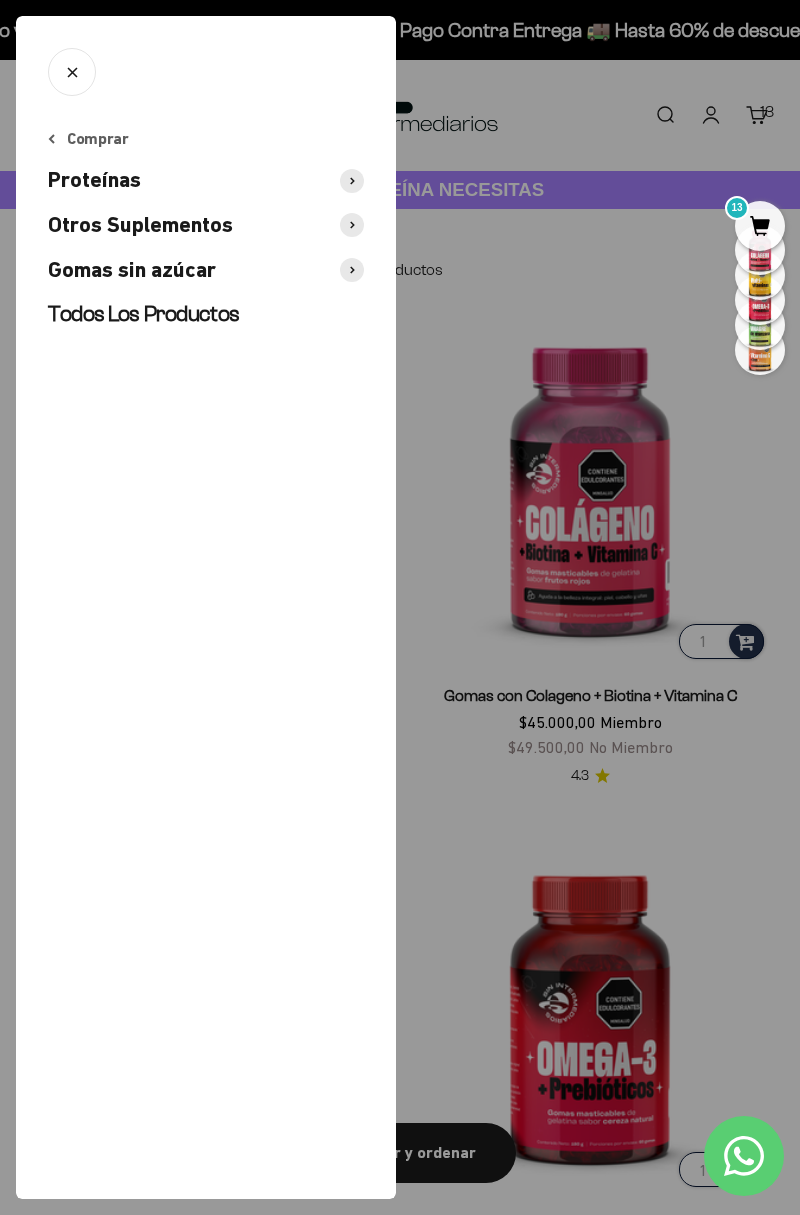 click on "Otros Suplementos" at bounding box center (140, 225) 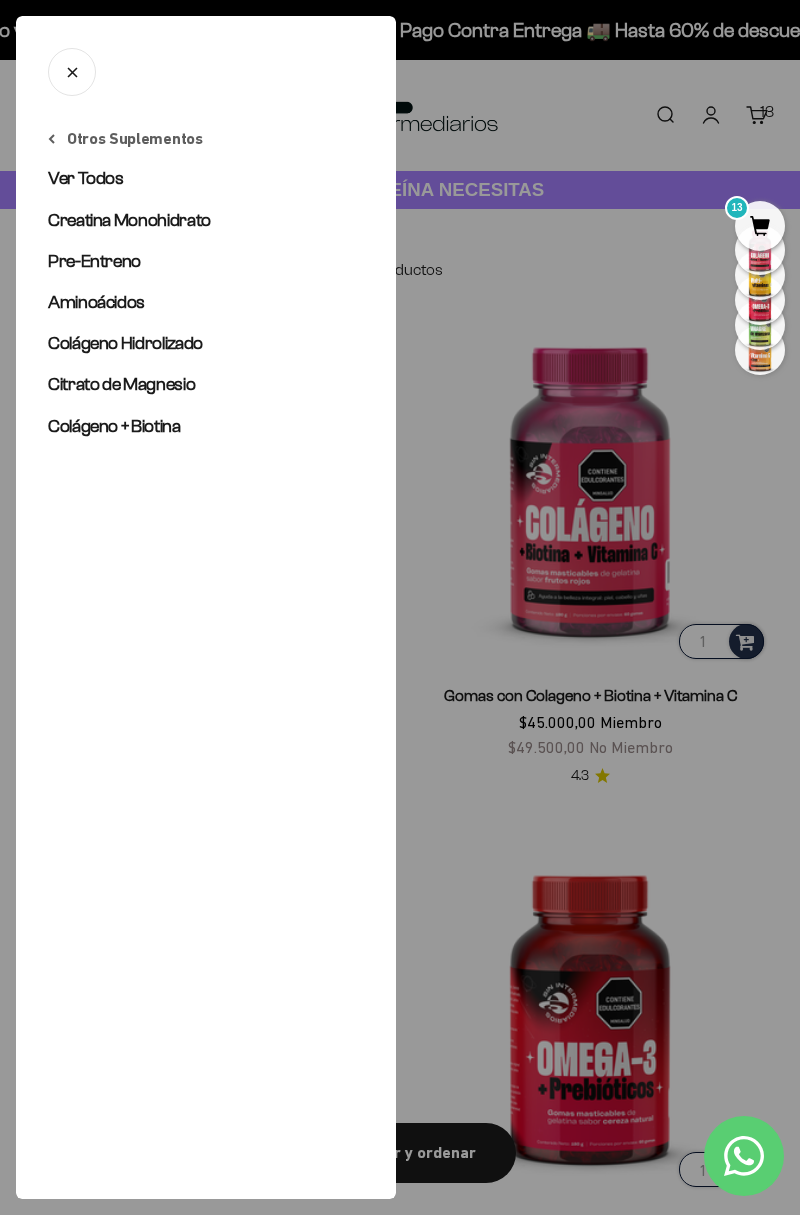 click on "Ver Todos" at bounding box center (86, 178) 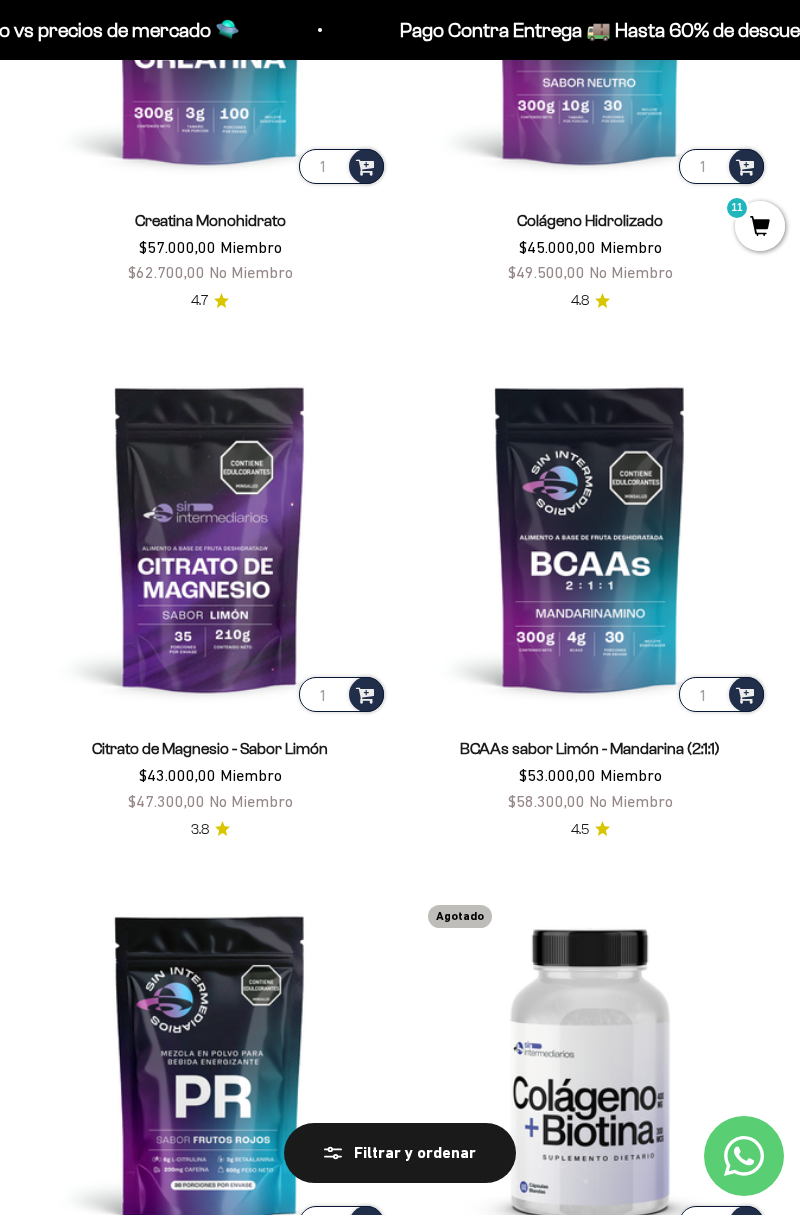 scroll, scrollTop: 476, scrollLeft: 0, axis: vertical 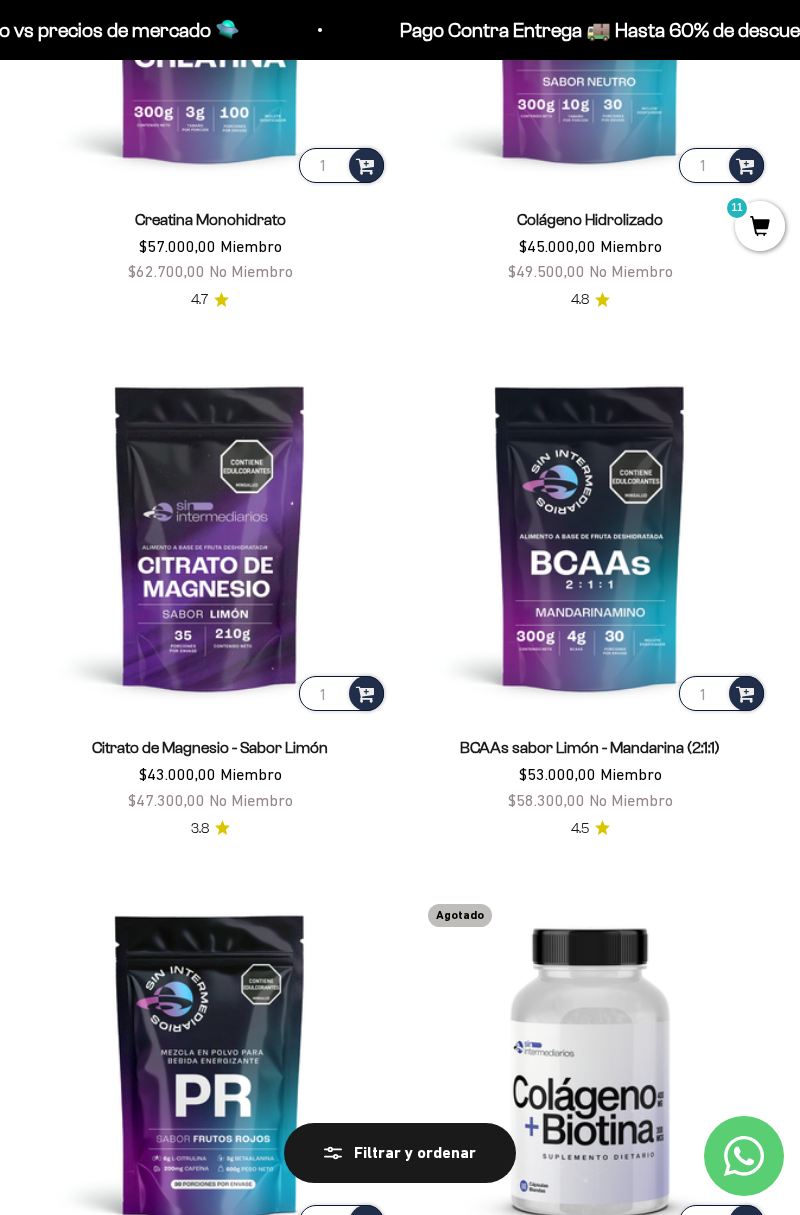 click at bounding box center (365, 692) 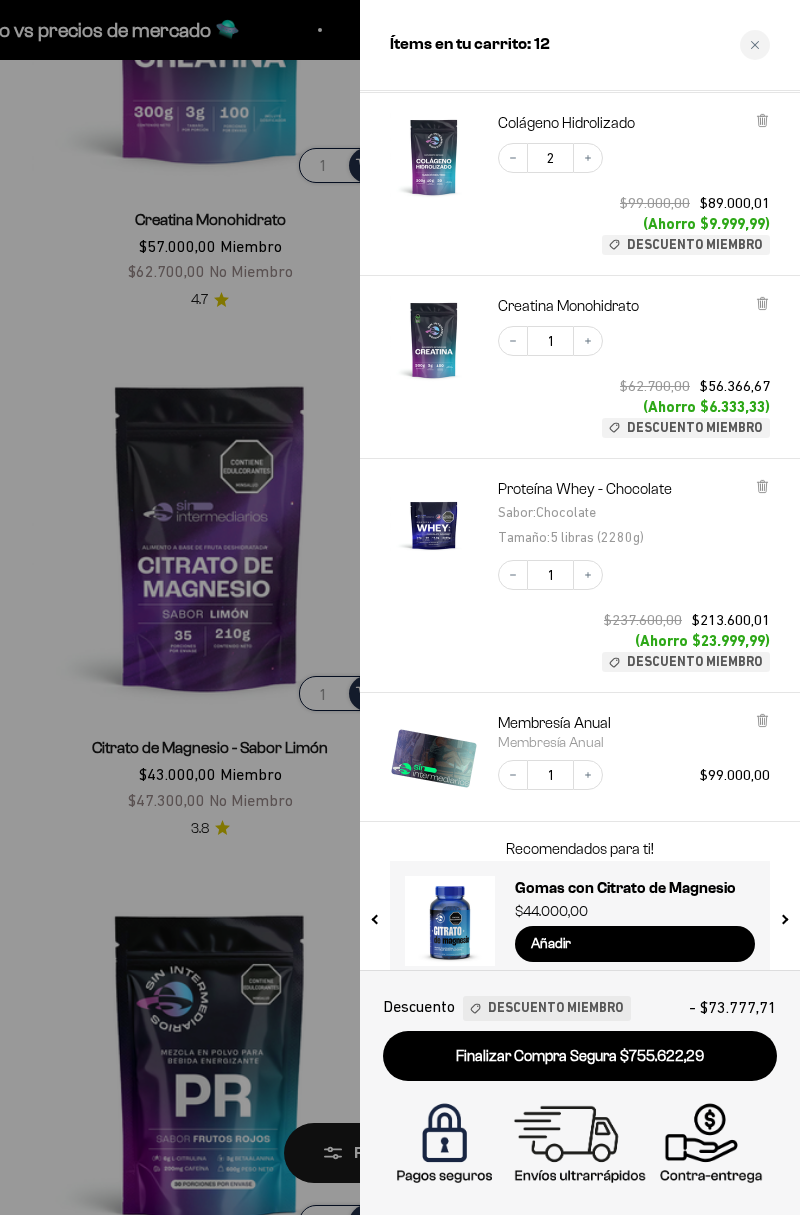 scroll, scrollTop: 1432, scrollLeft: 0, axis: vertical 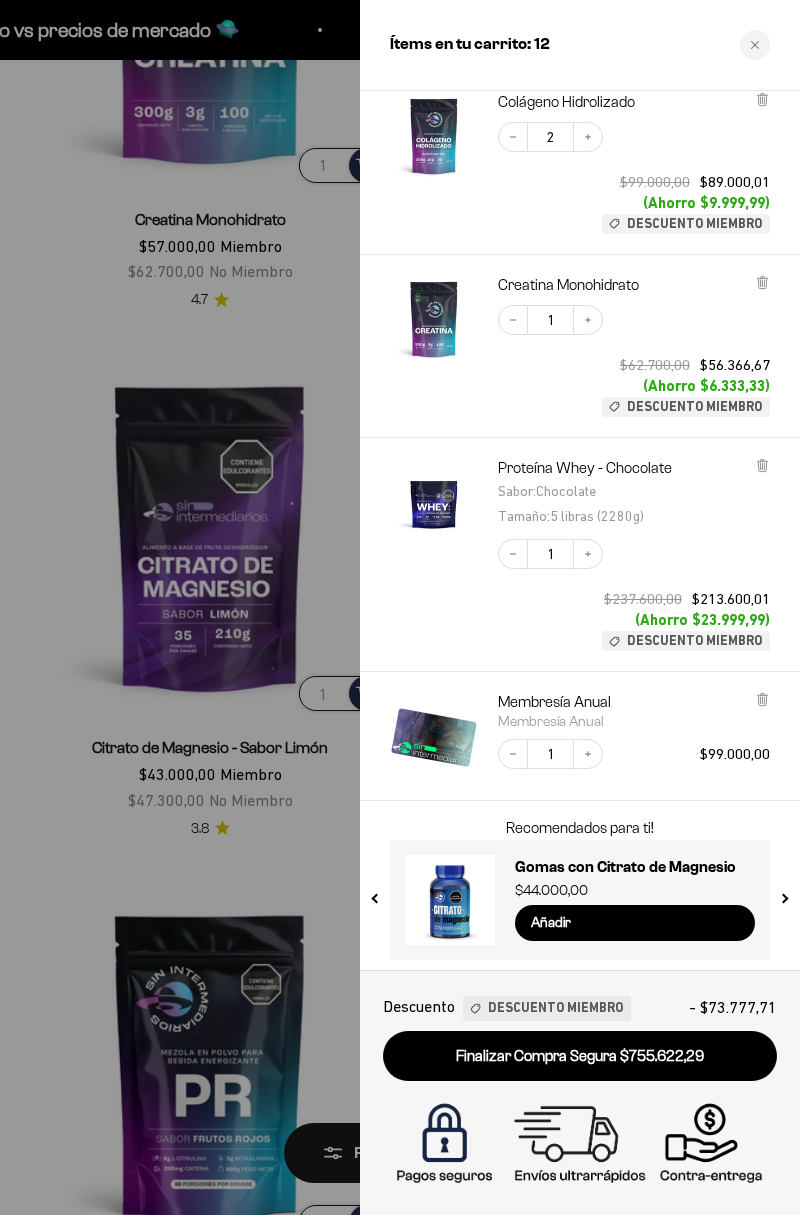 click on "Proteína Whey - Chocolate" at bounding box center [585, 468] 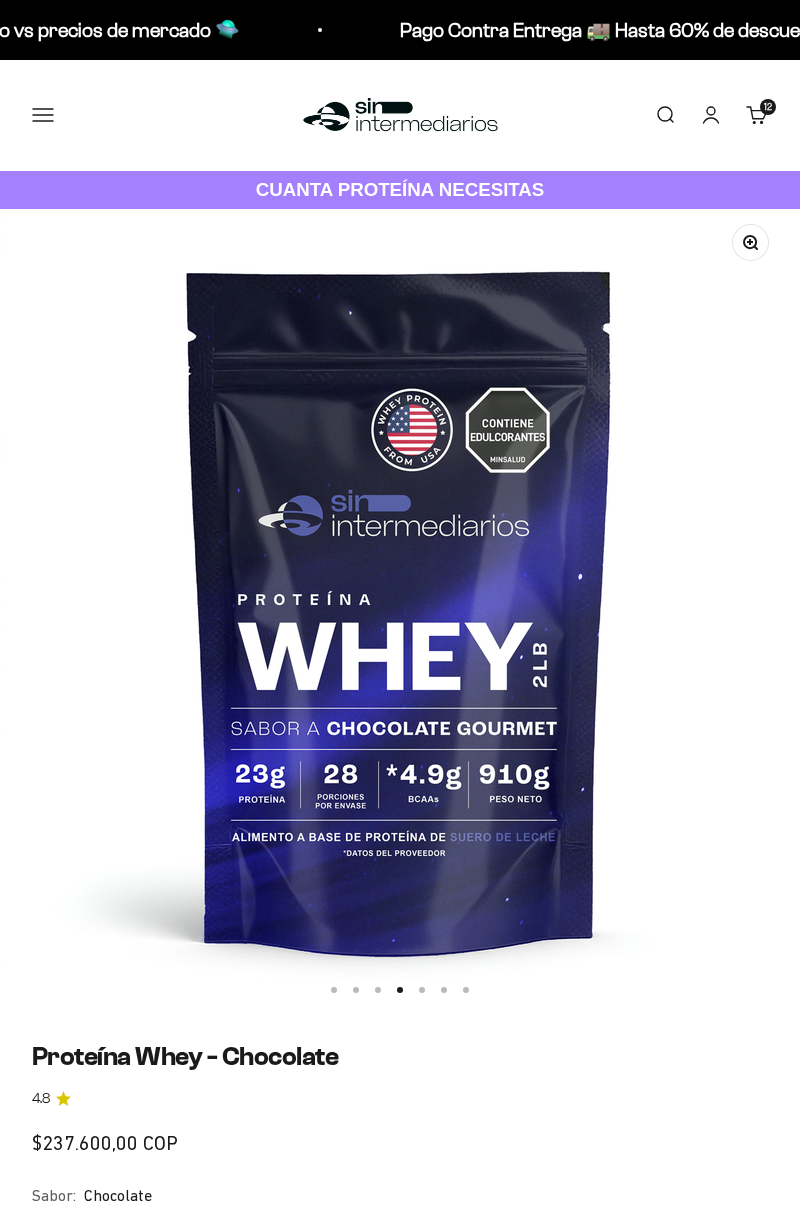 scroll, scrollTop: 0, scrollLeft: 0, axis: both 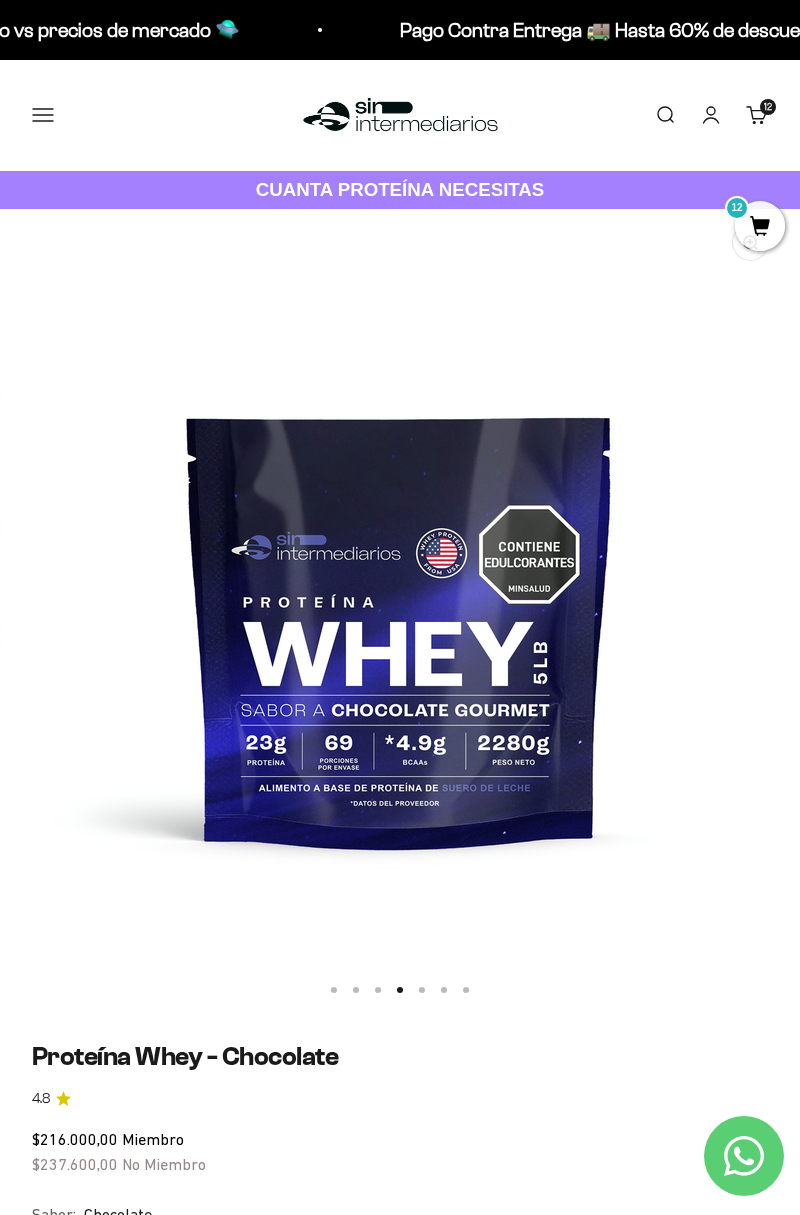 click on "Carrito
12 artículos
12" at bounding box center [757, 115] 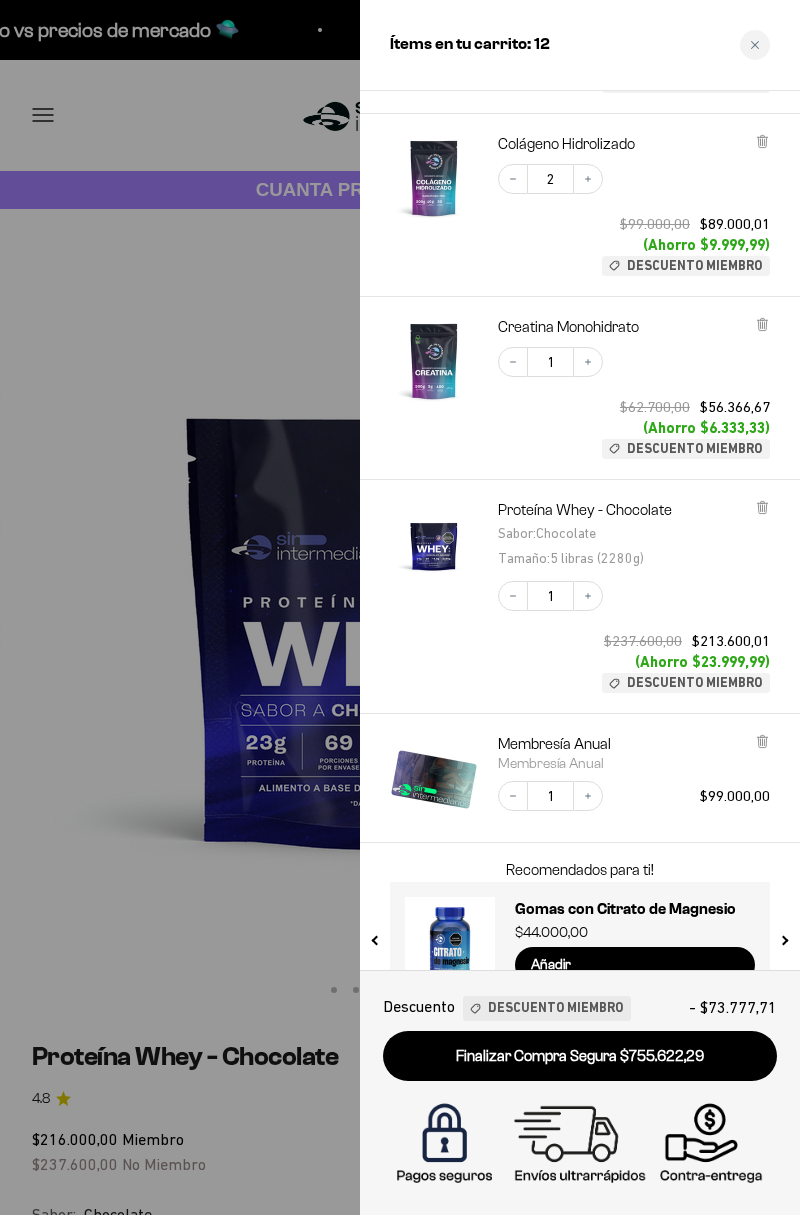 scroll, scrollTop: 1432, scrollLeft: 0, axis: vertical 